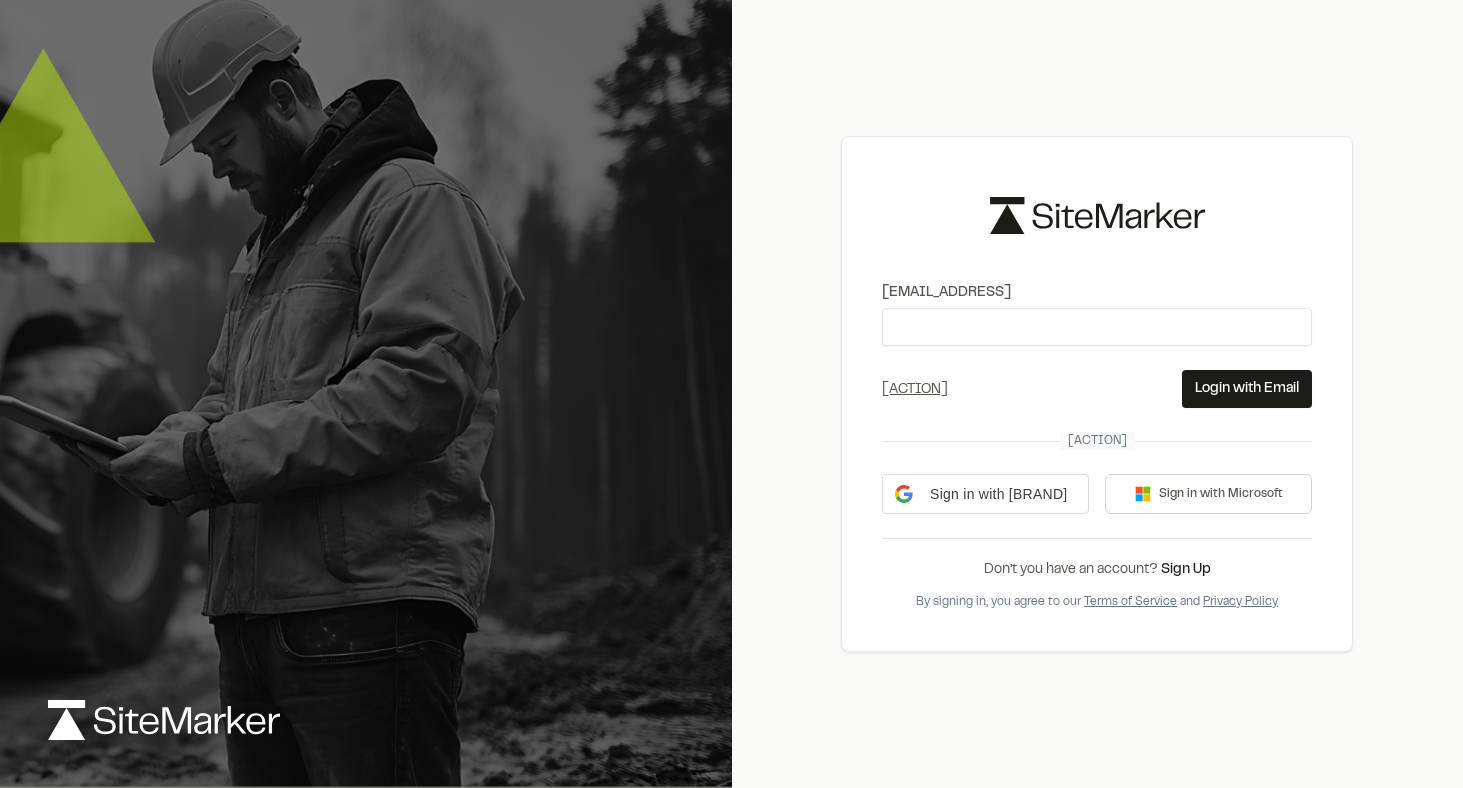 scroll, scrollTop: 0, scrollLeft: 0, axis: both 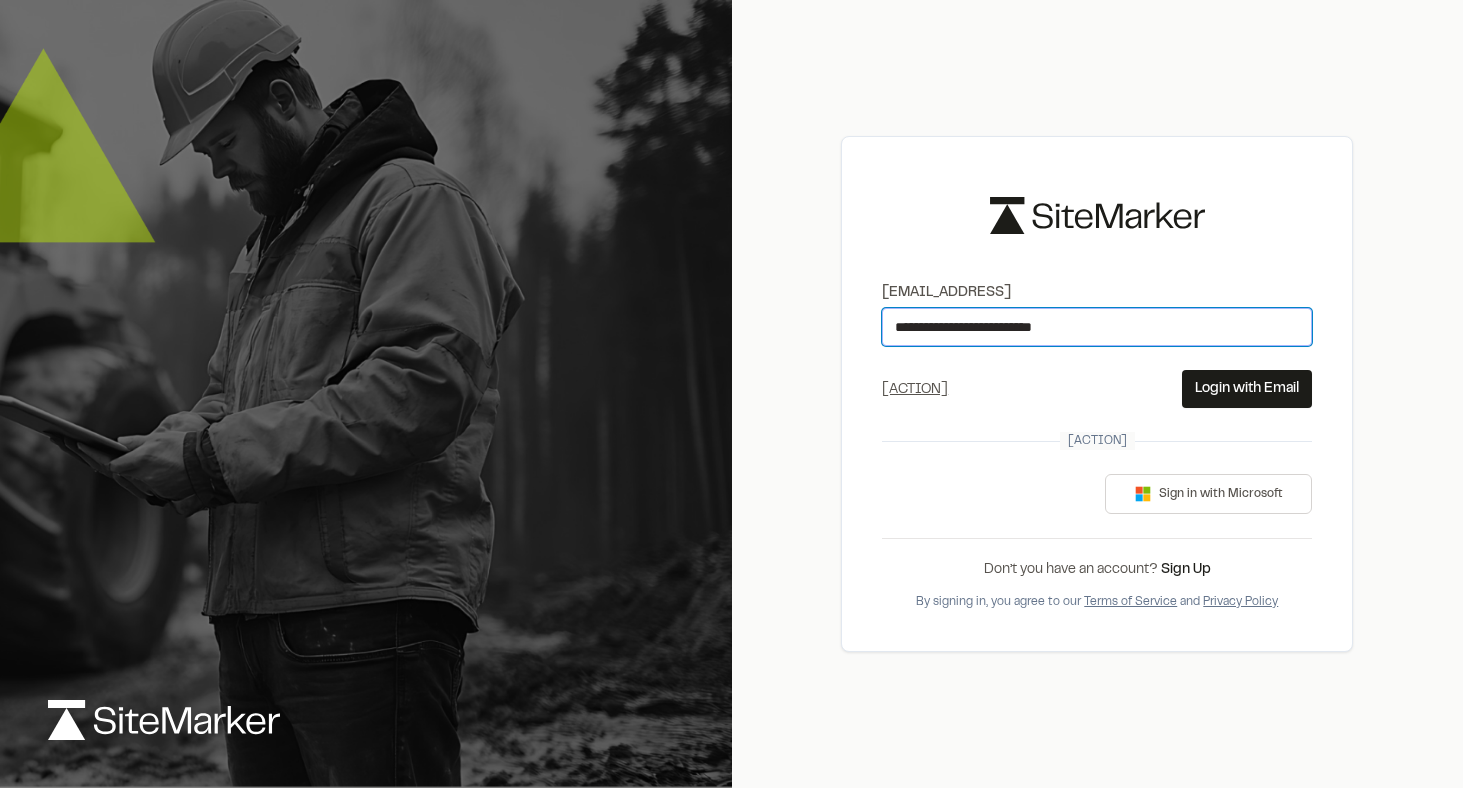 type on "**********" 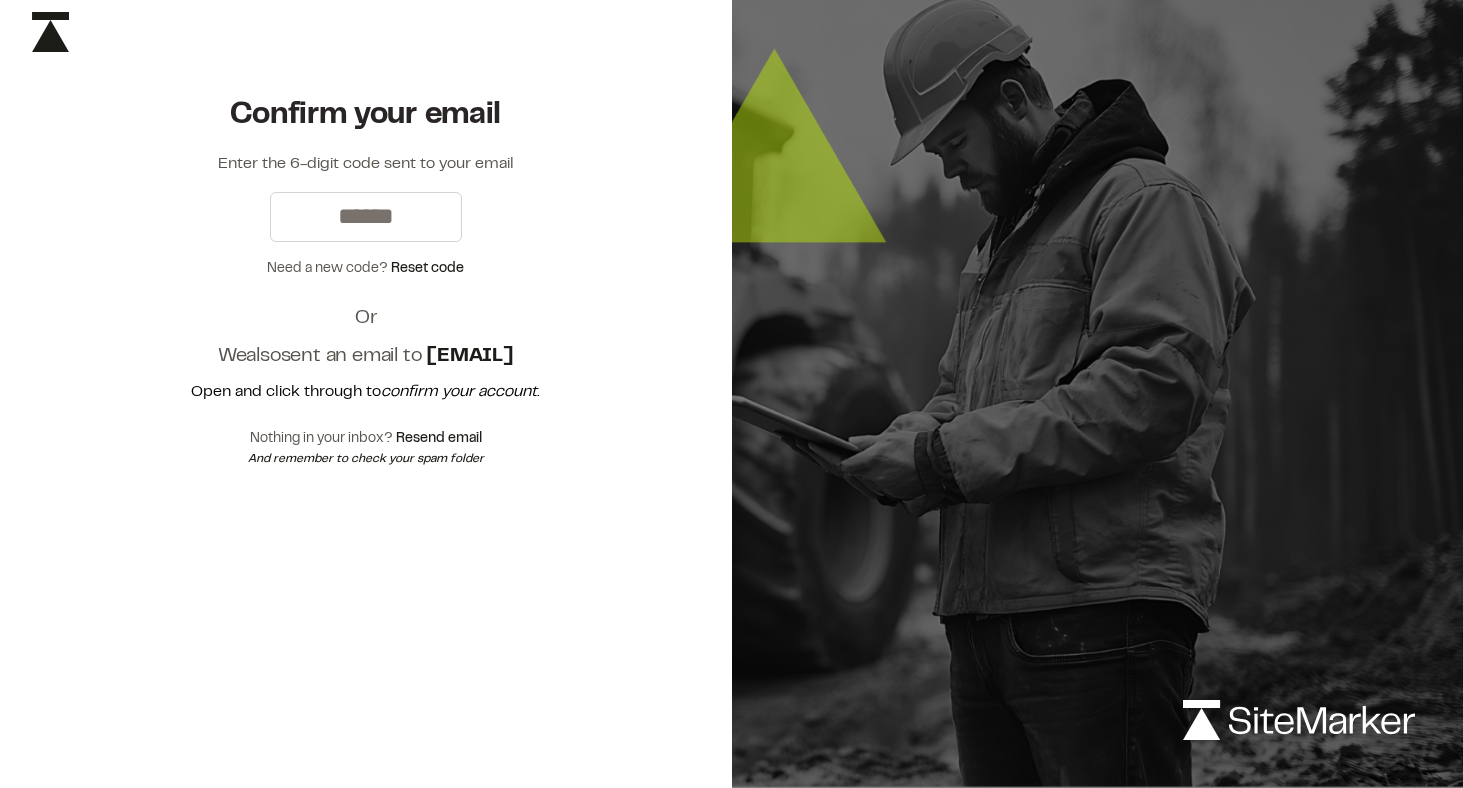 click on "[EMAIL]" at bounding box center [470, 356] 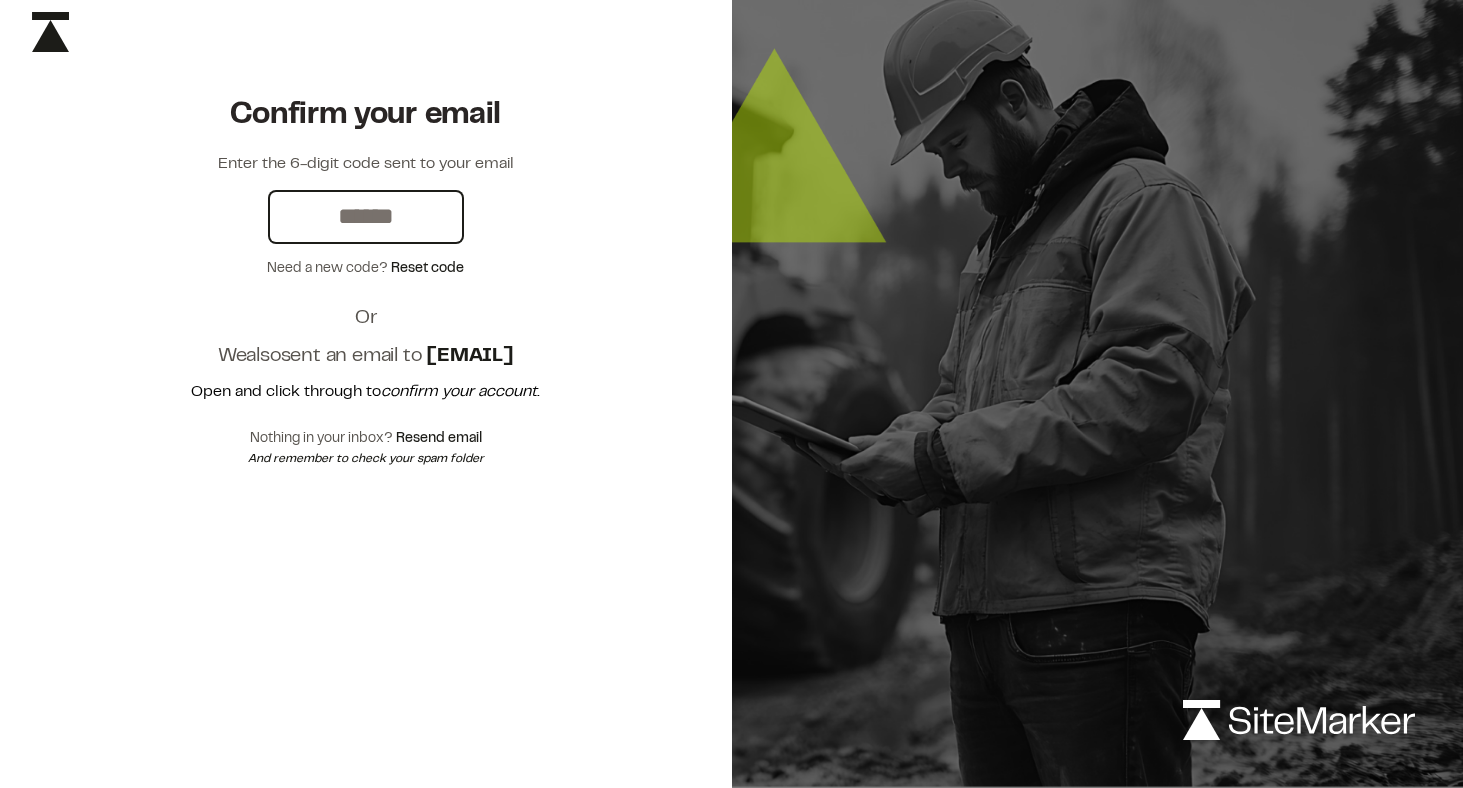 click at bounding box center (366, 217) 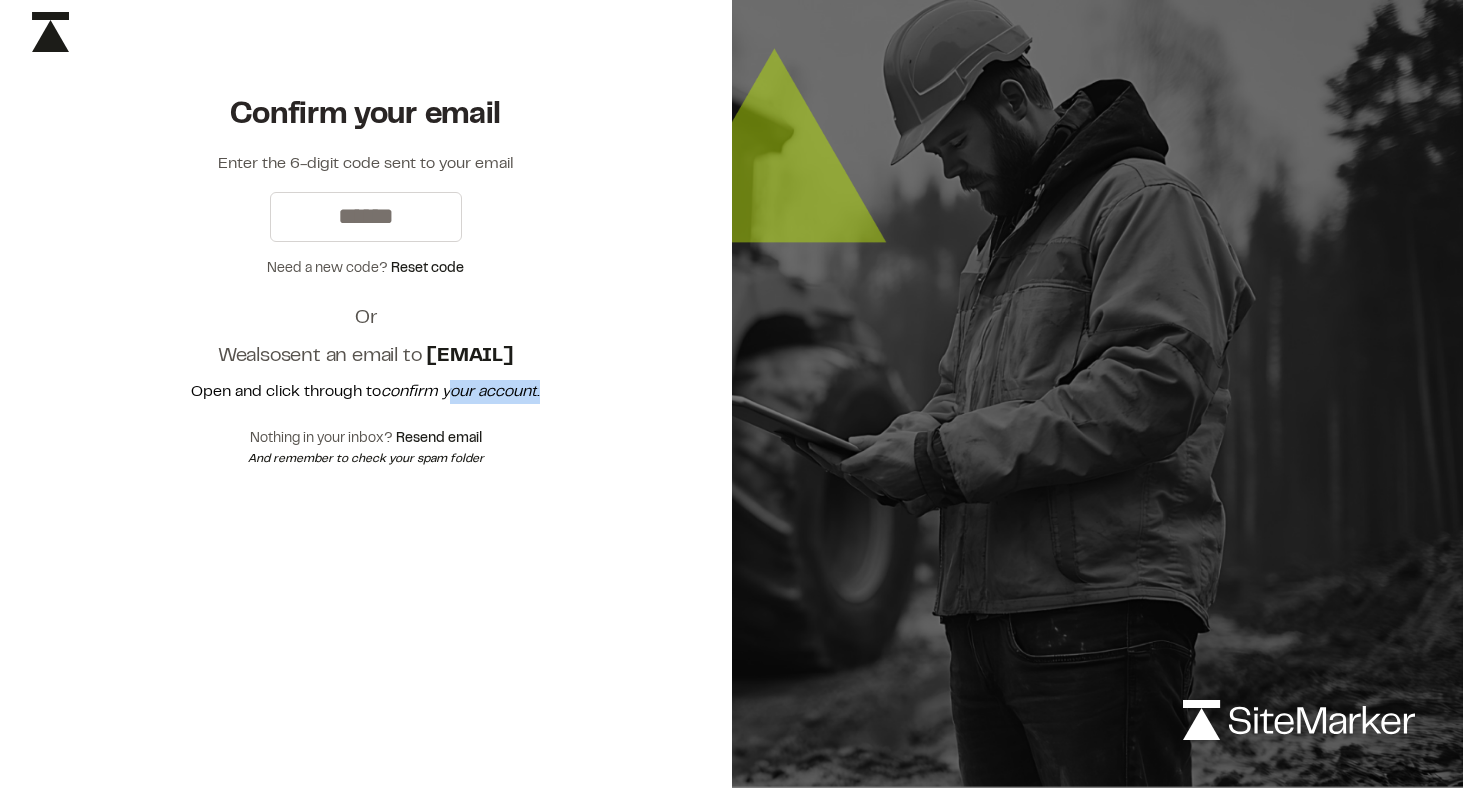 click on "[ACTION] [ACTION]" at bounding box center (366, 392) 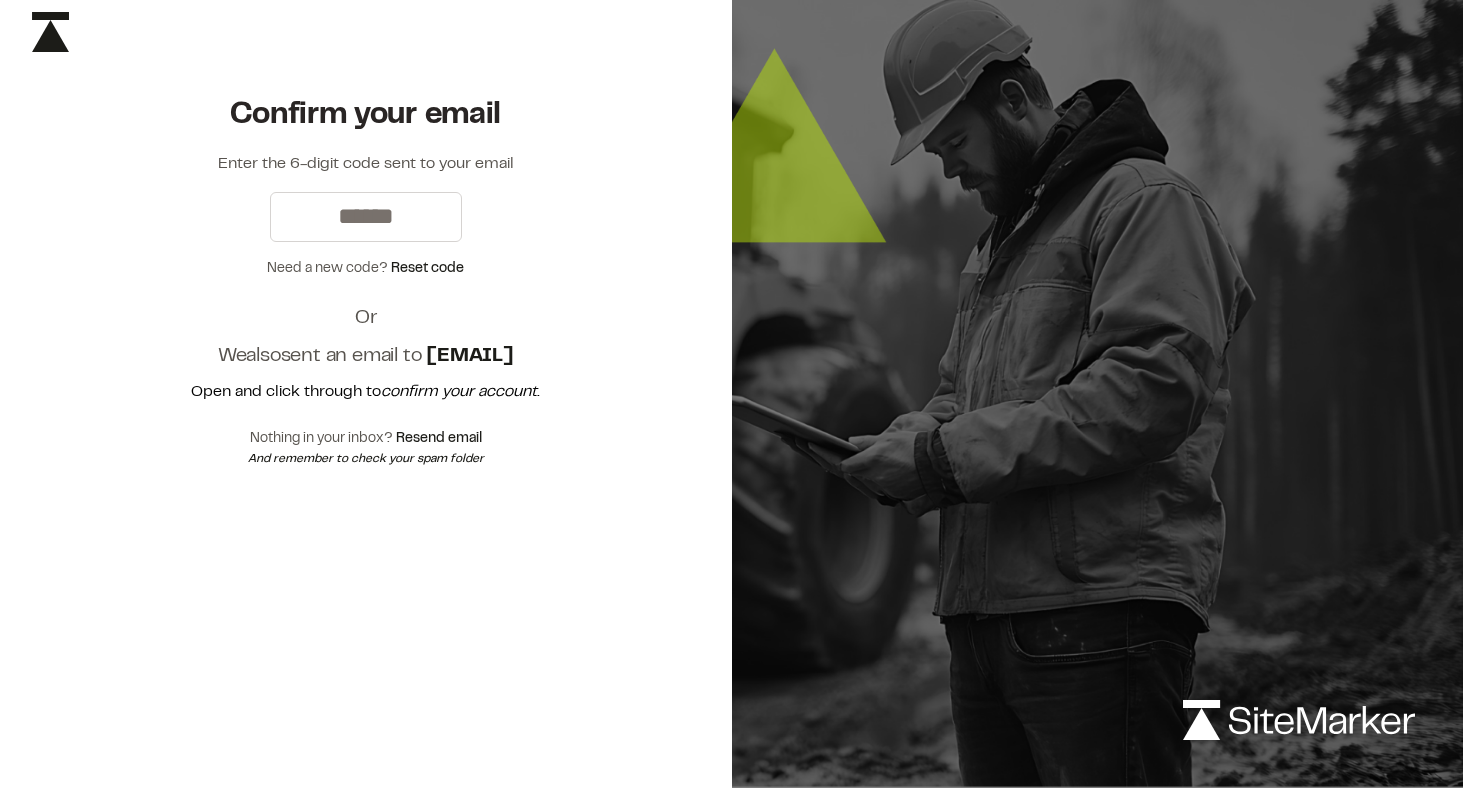 click on "Confirm your email Enter the 6-digit code sent to your email Need a new code? Reset code Or We also sent an email to [EMAIL] Open and click through to confirm your account . Nothing in your inbox? Resend email And remember to check your spam folder" at bounding box center [366, 282] 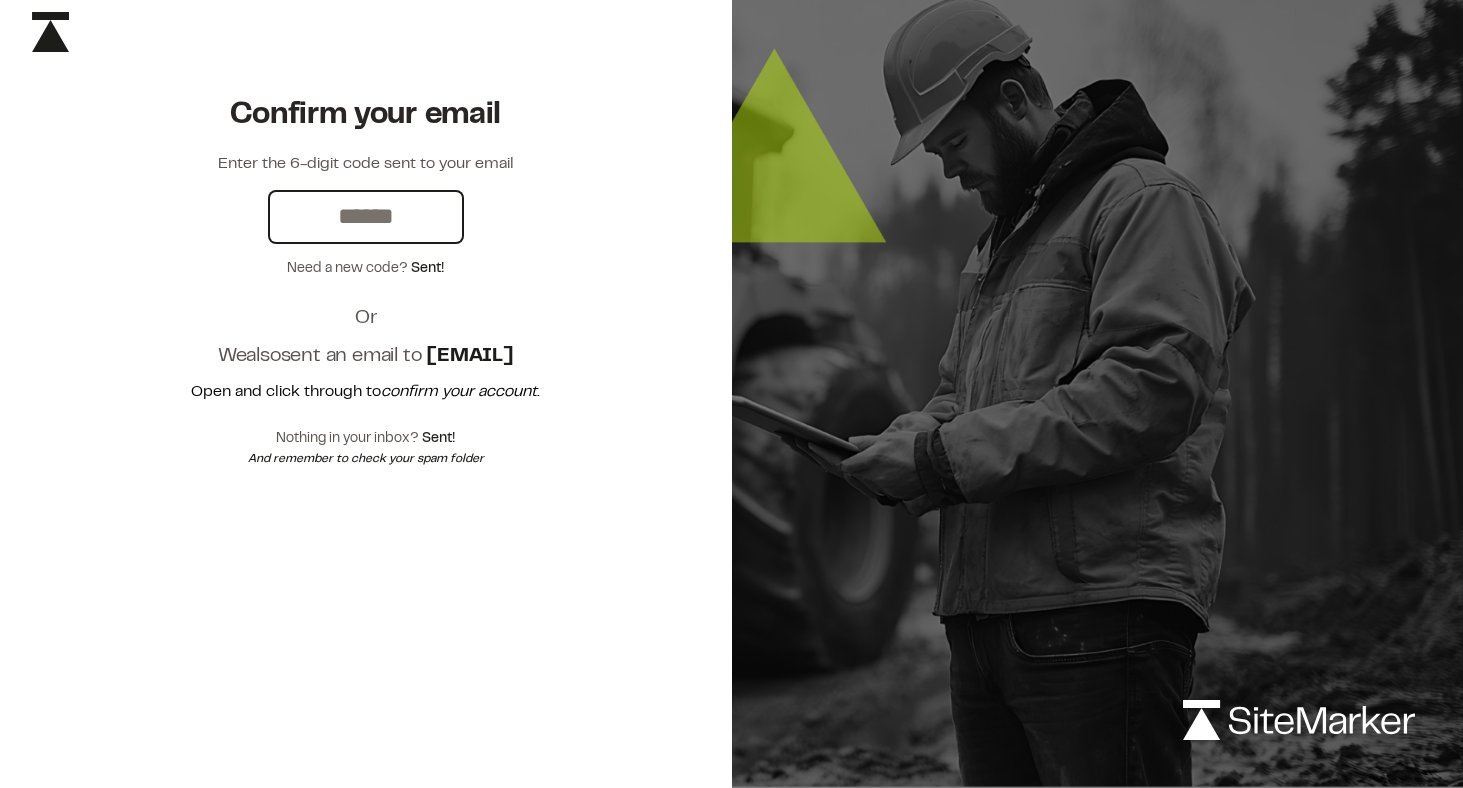 click at bounding box center (366, 217) 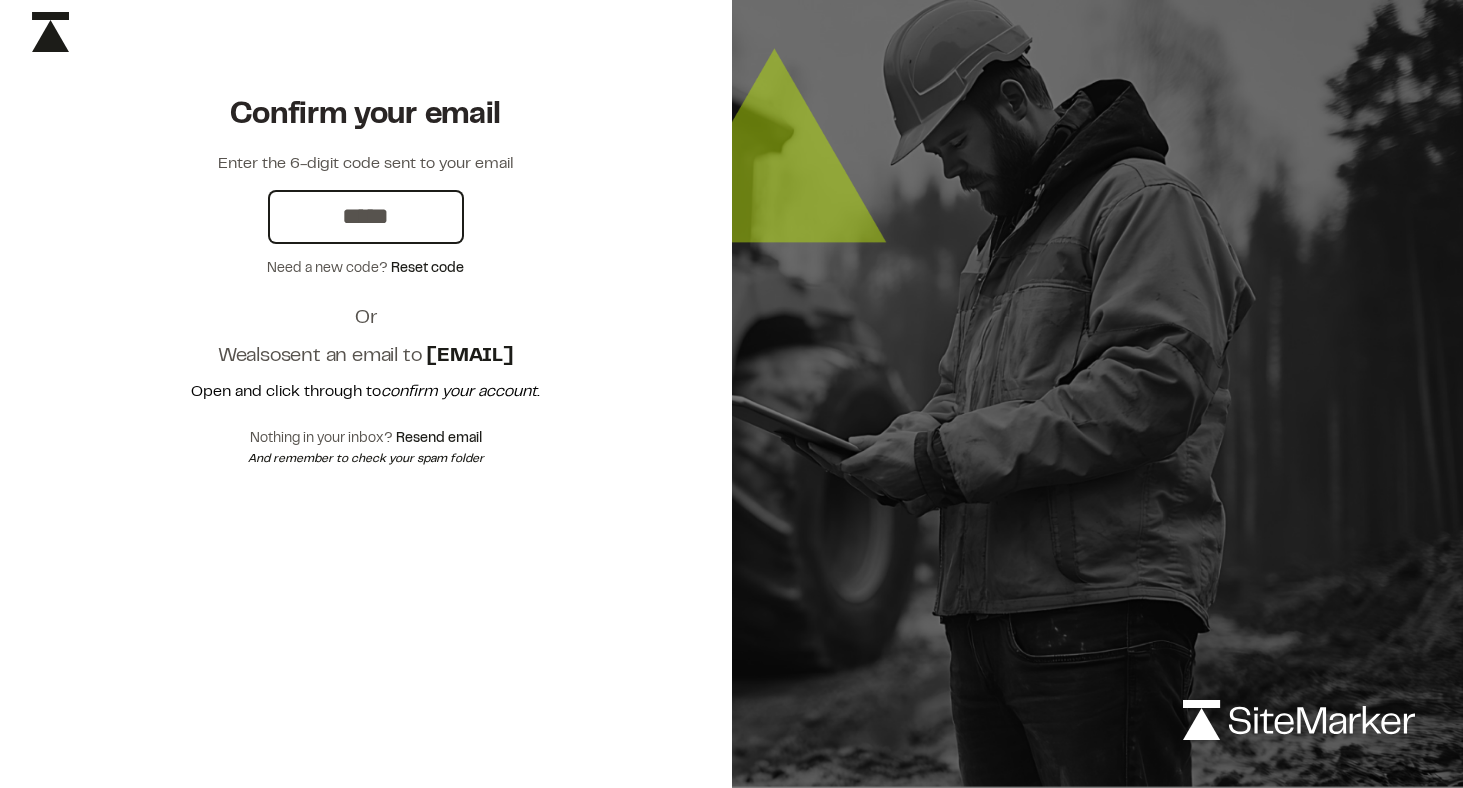 type on "******" 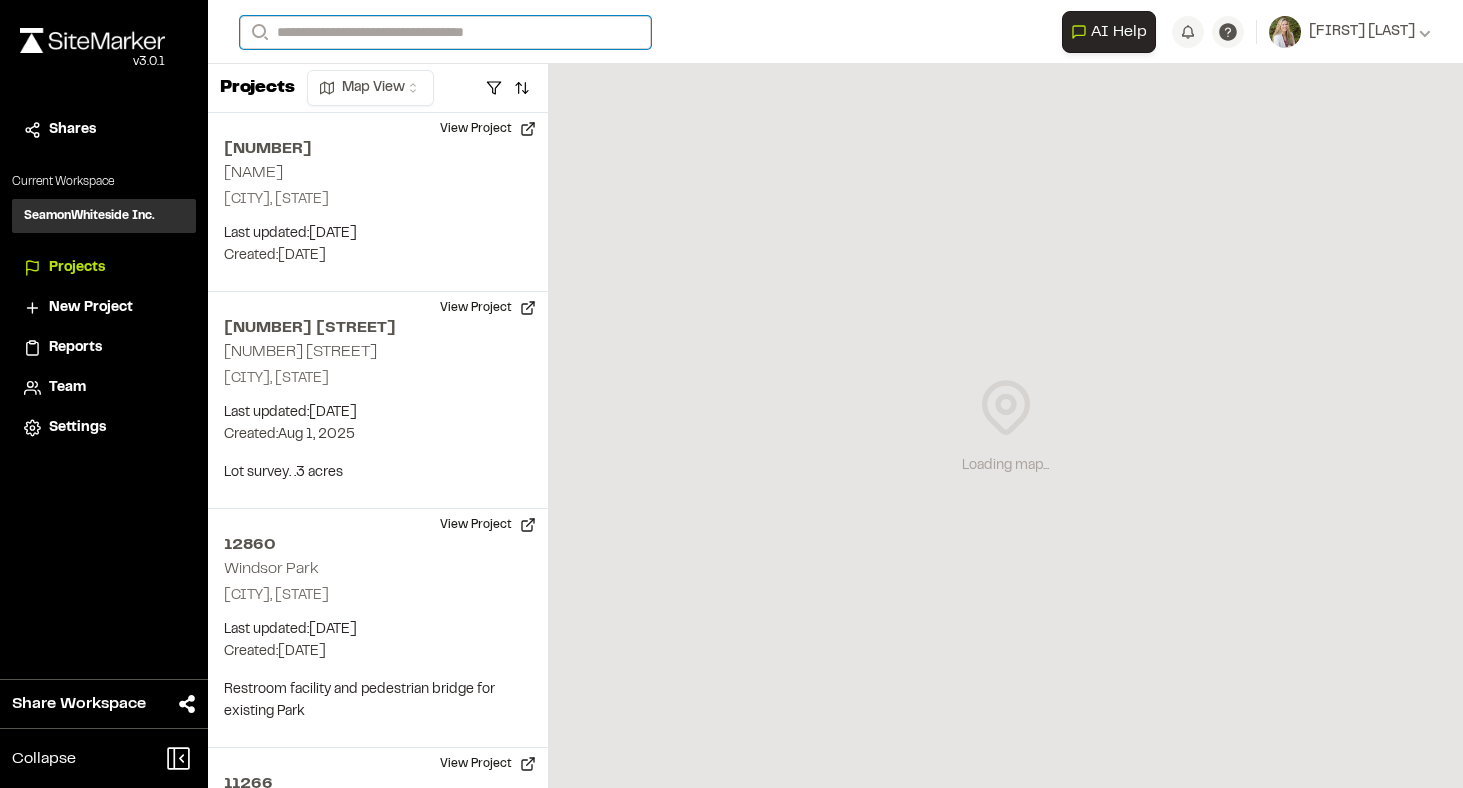 click on "Search" at bounding box center (445, 32) 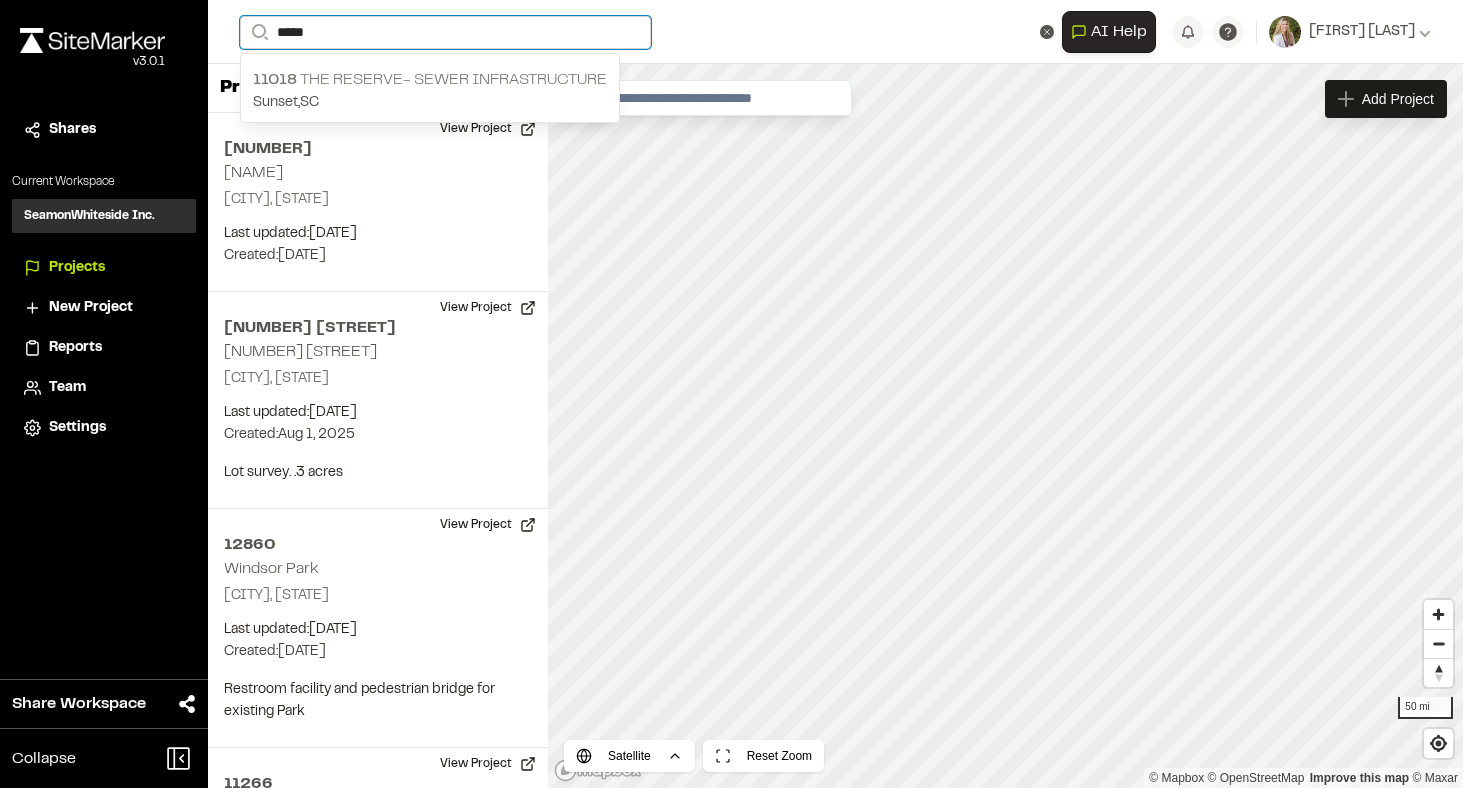 type on "*****" 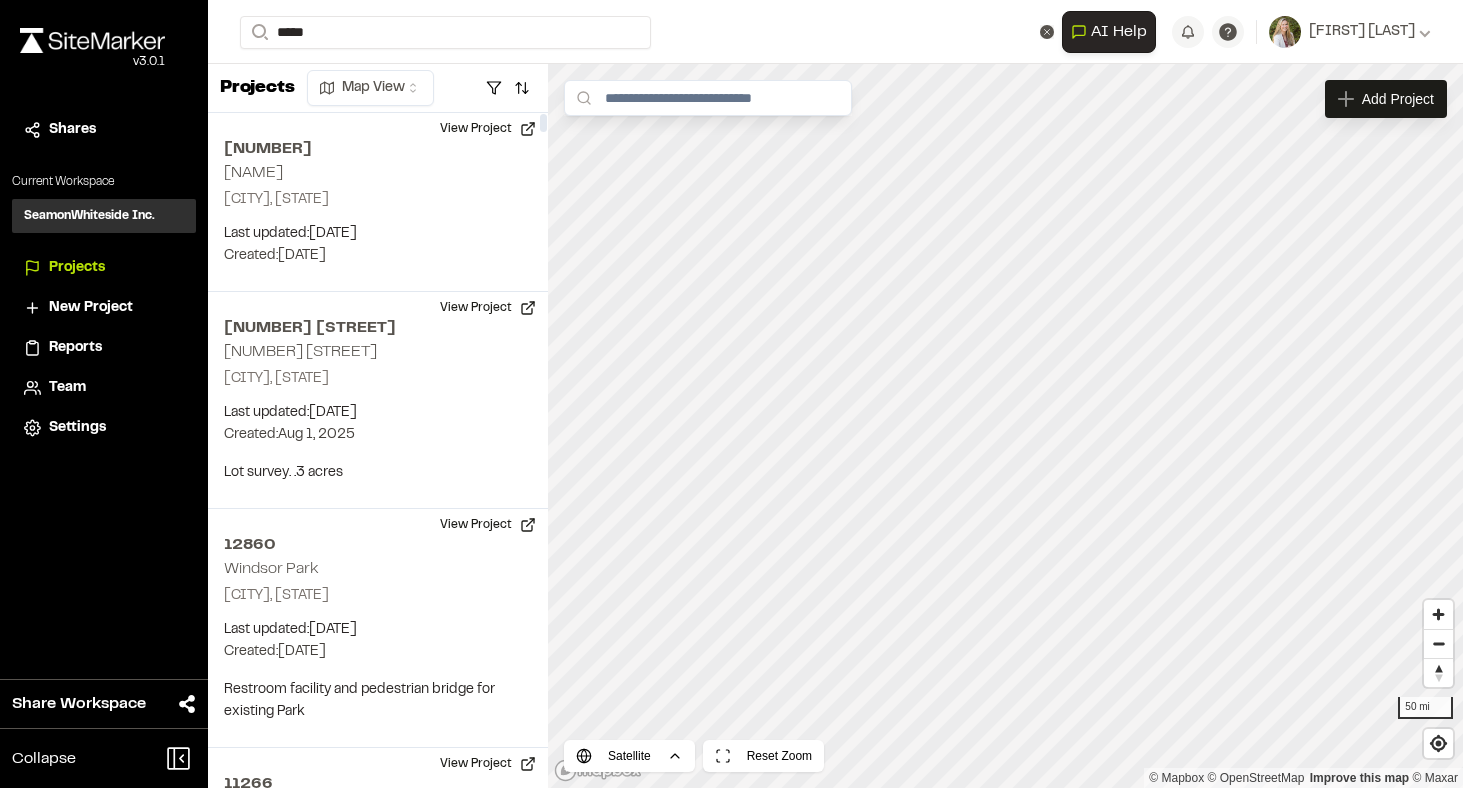 click on "[ID] The Reserve- Sewer Infrastructure" at bounding box center (430, 80) 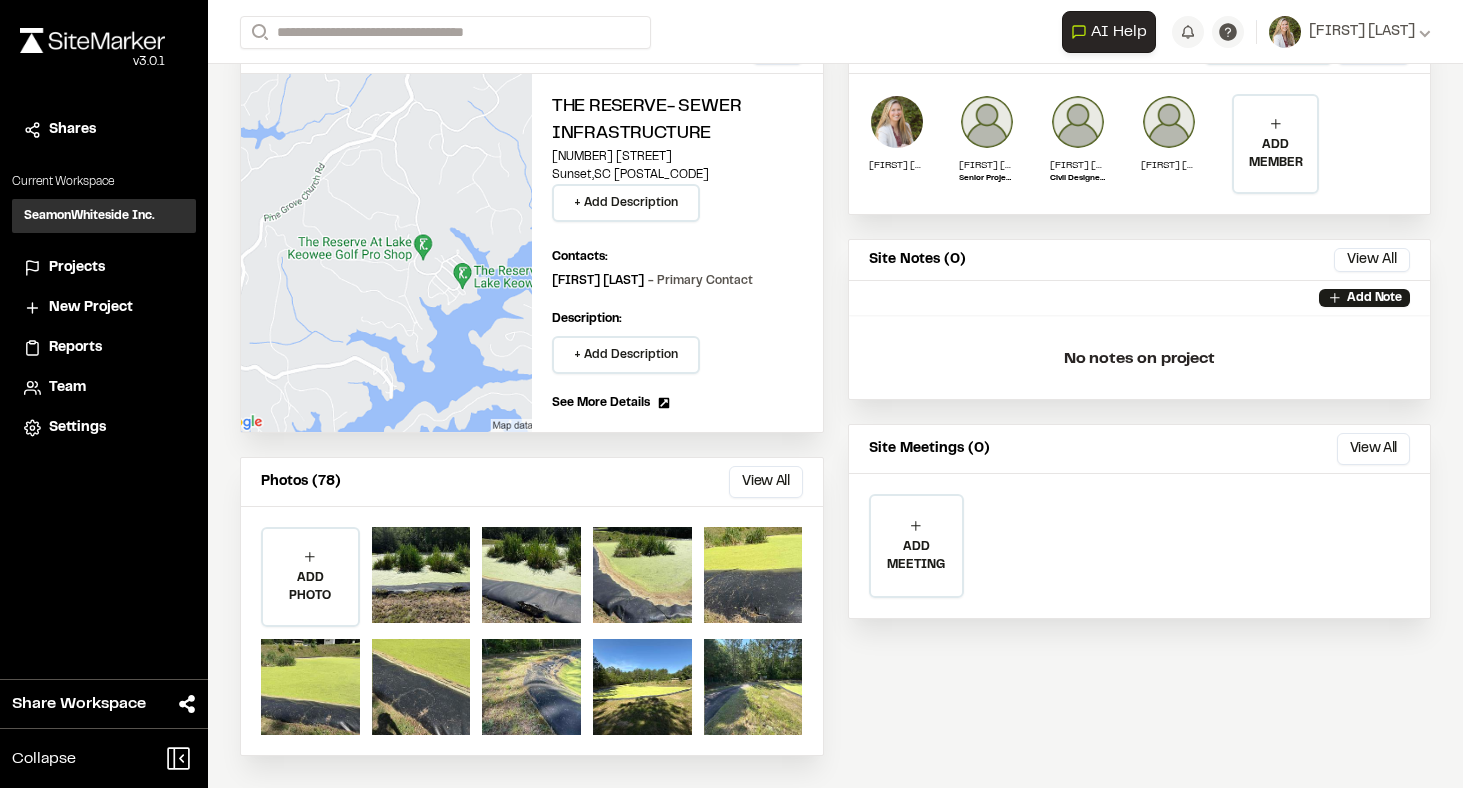 scroll, scrollTop: 205, scrollLeft: 0, axis: vertical 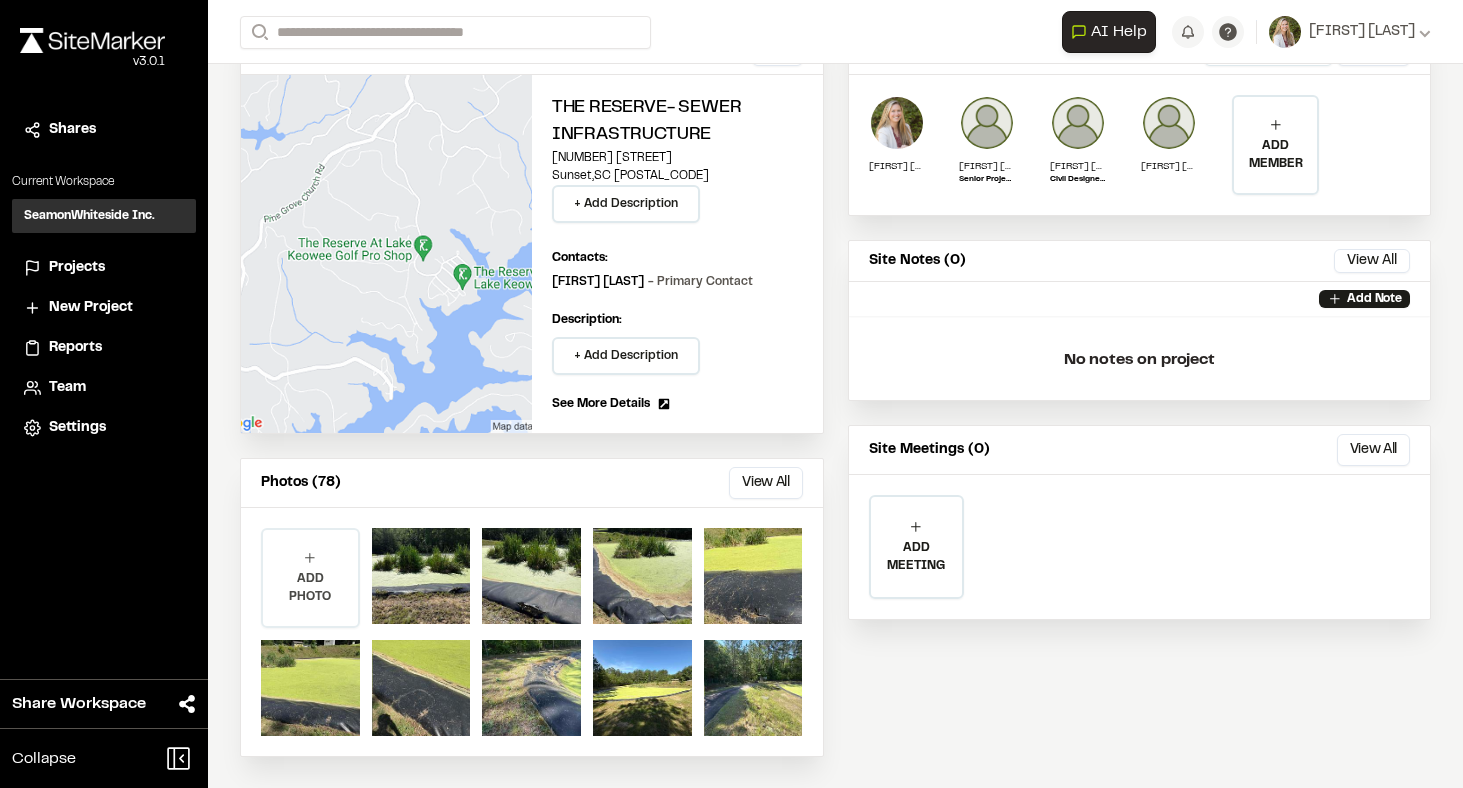 click on "ADD PHOTO" at bounding box center (310, 588) 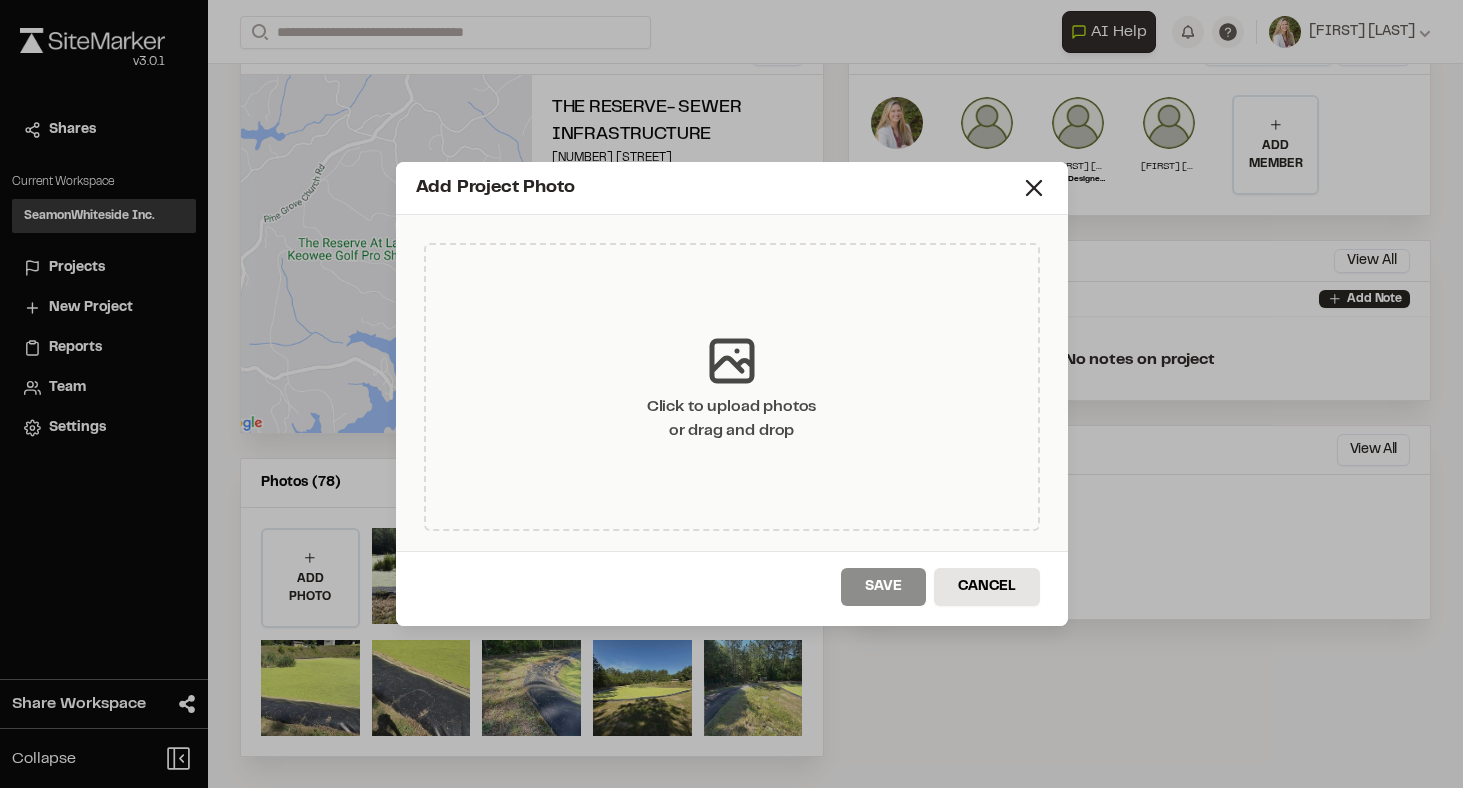 click on "Click to upload photos or drag and drop" at bounding box center [731, 419] 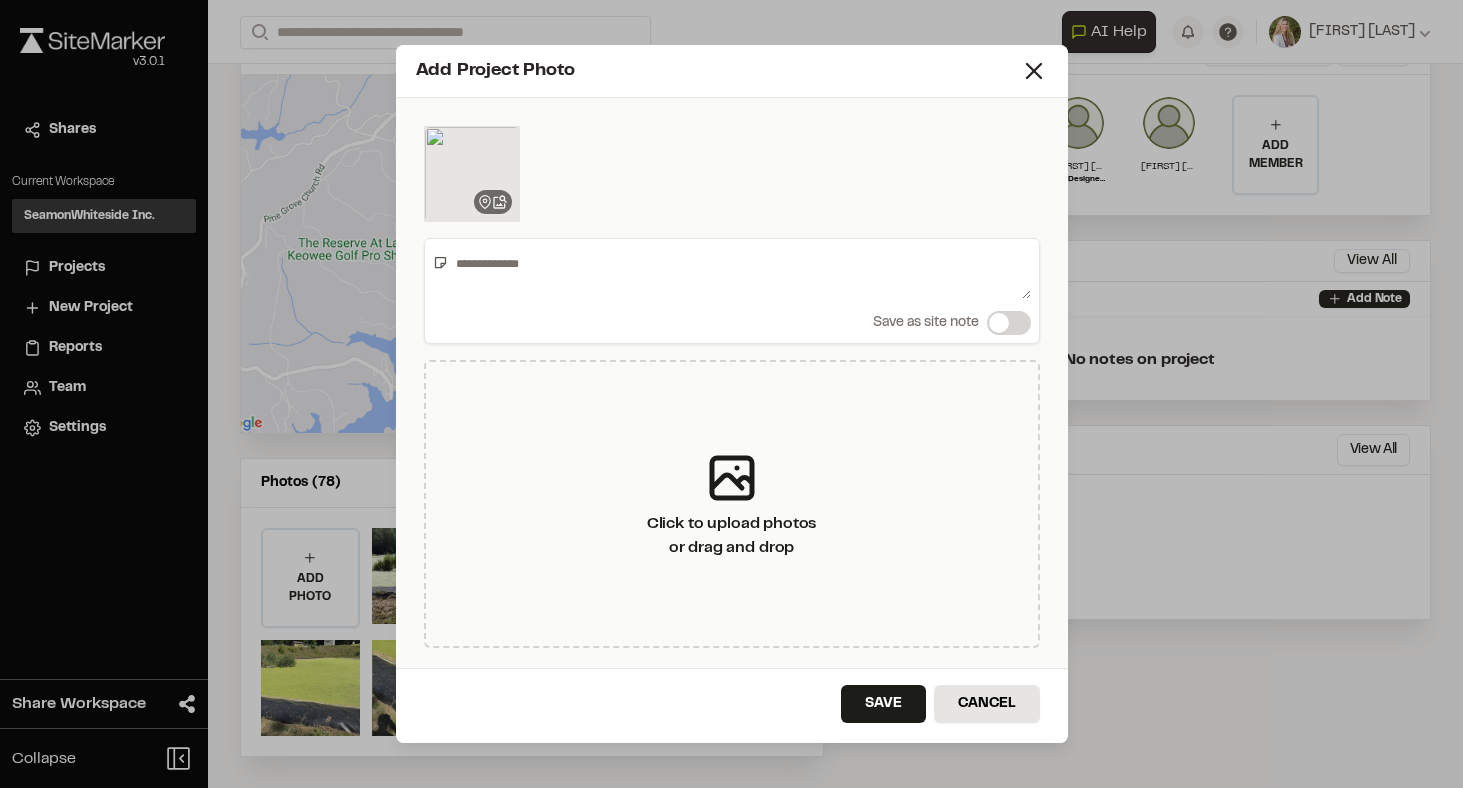 scroll, scrollTop: 0, scrollLeft: 0, axis: both 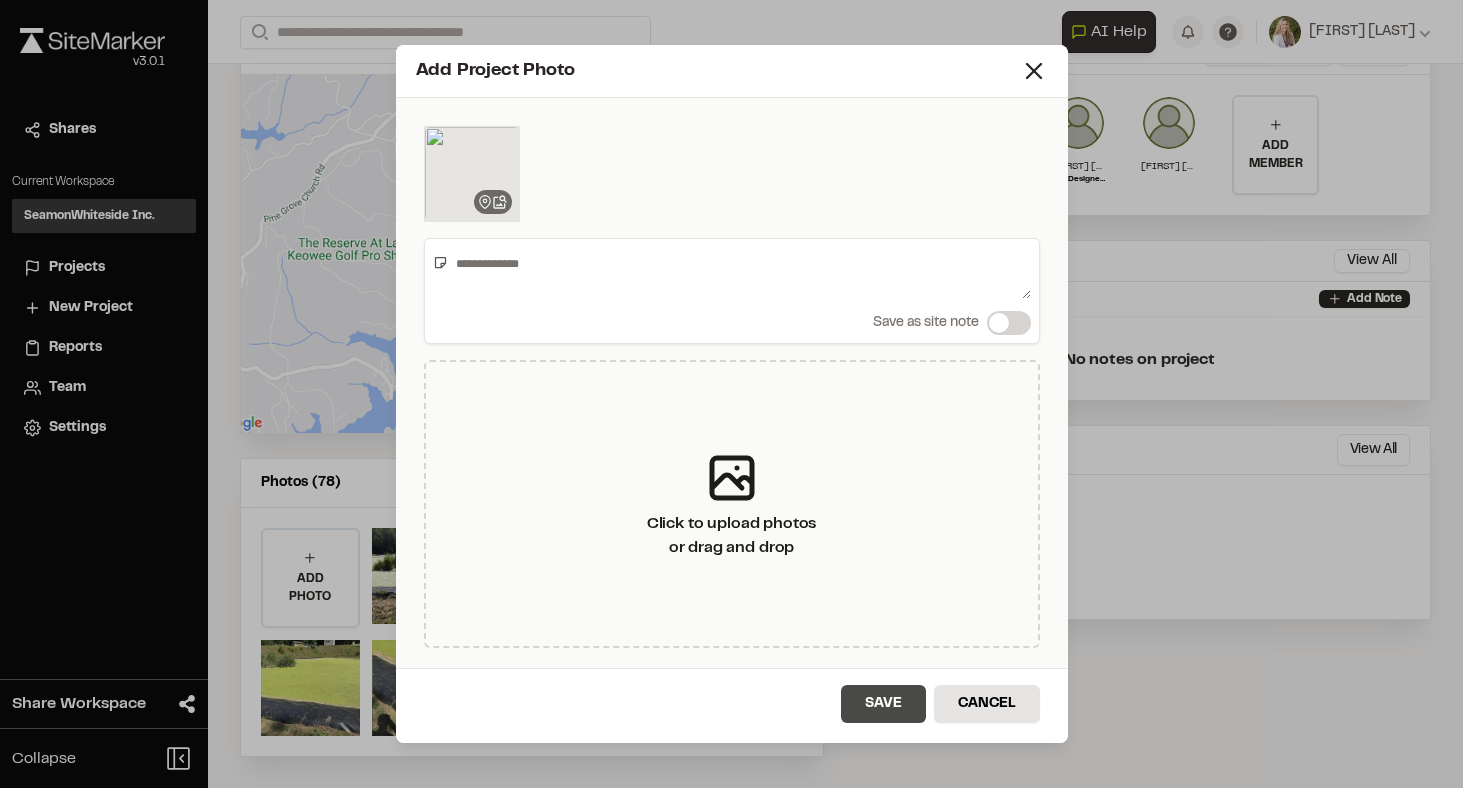 click on "Save" at bounding box center (883, 704) 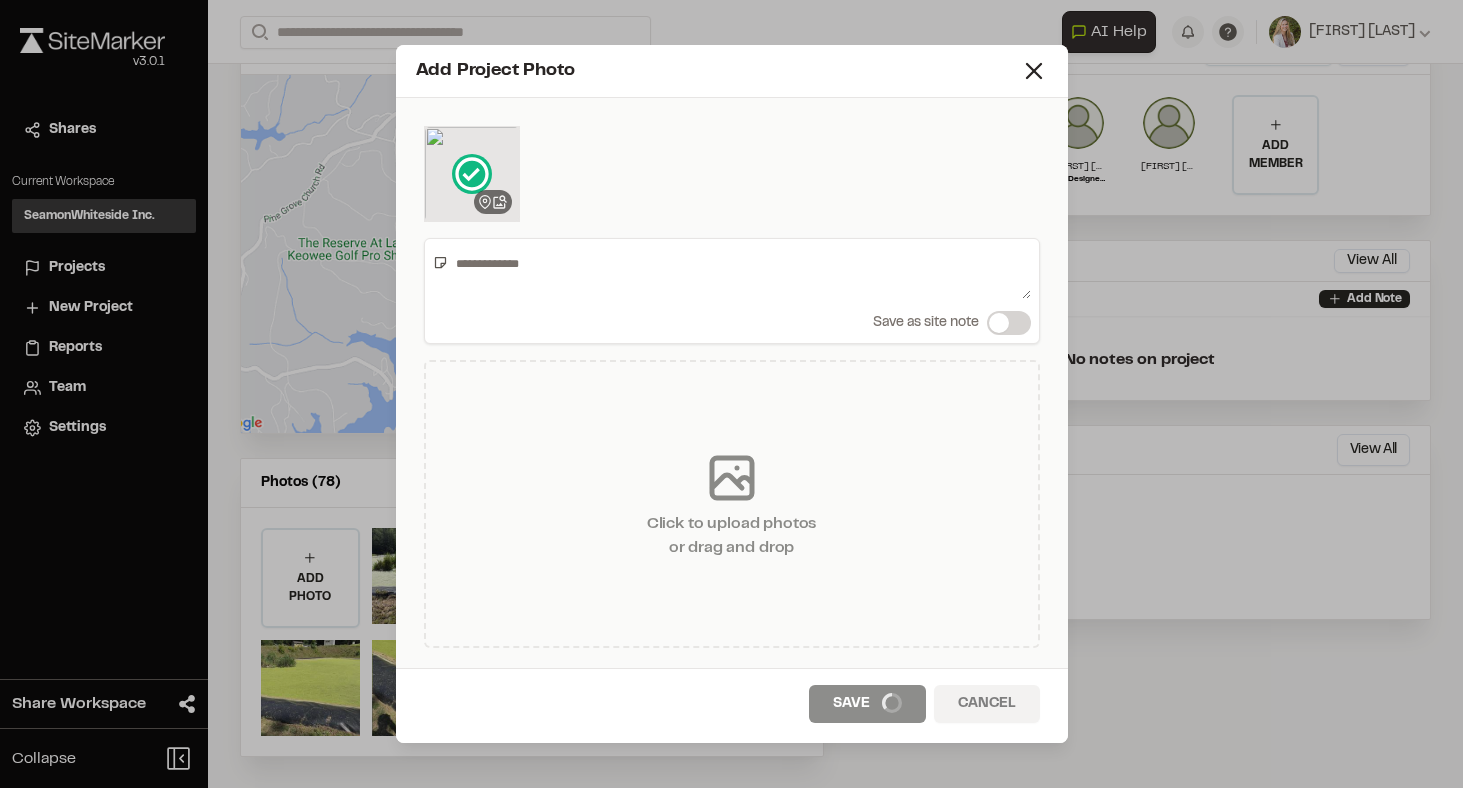 scroll, scrollTop: 0, scrollLeft: 0, axis: both 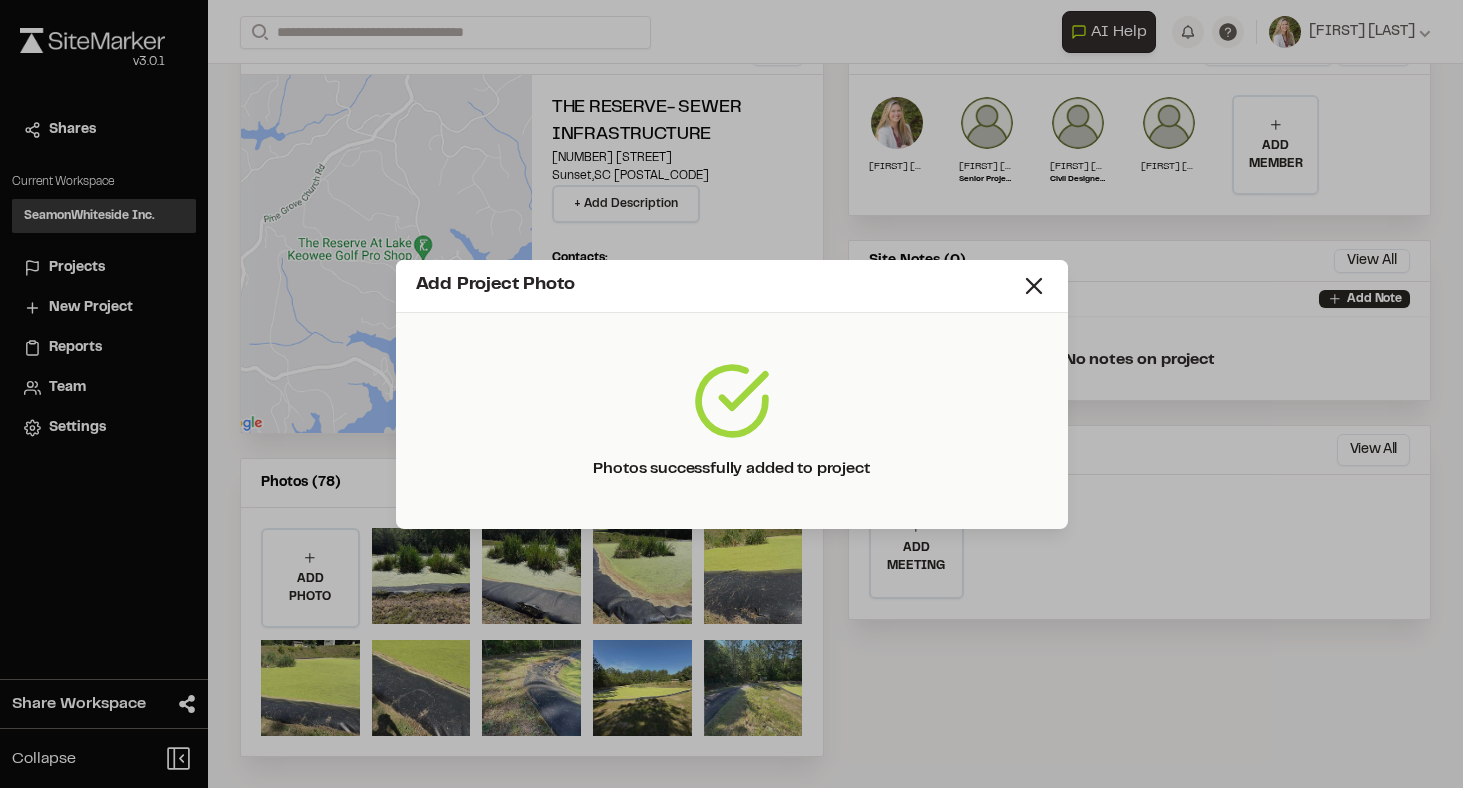 click on "Add Project Photo Photos successfully added to project" at bounding box center (731, 394) 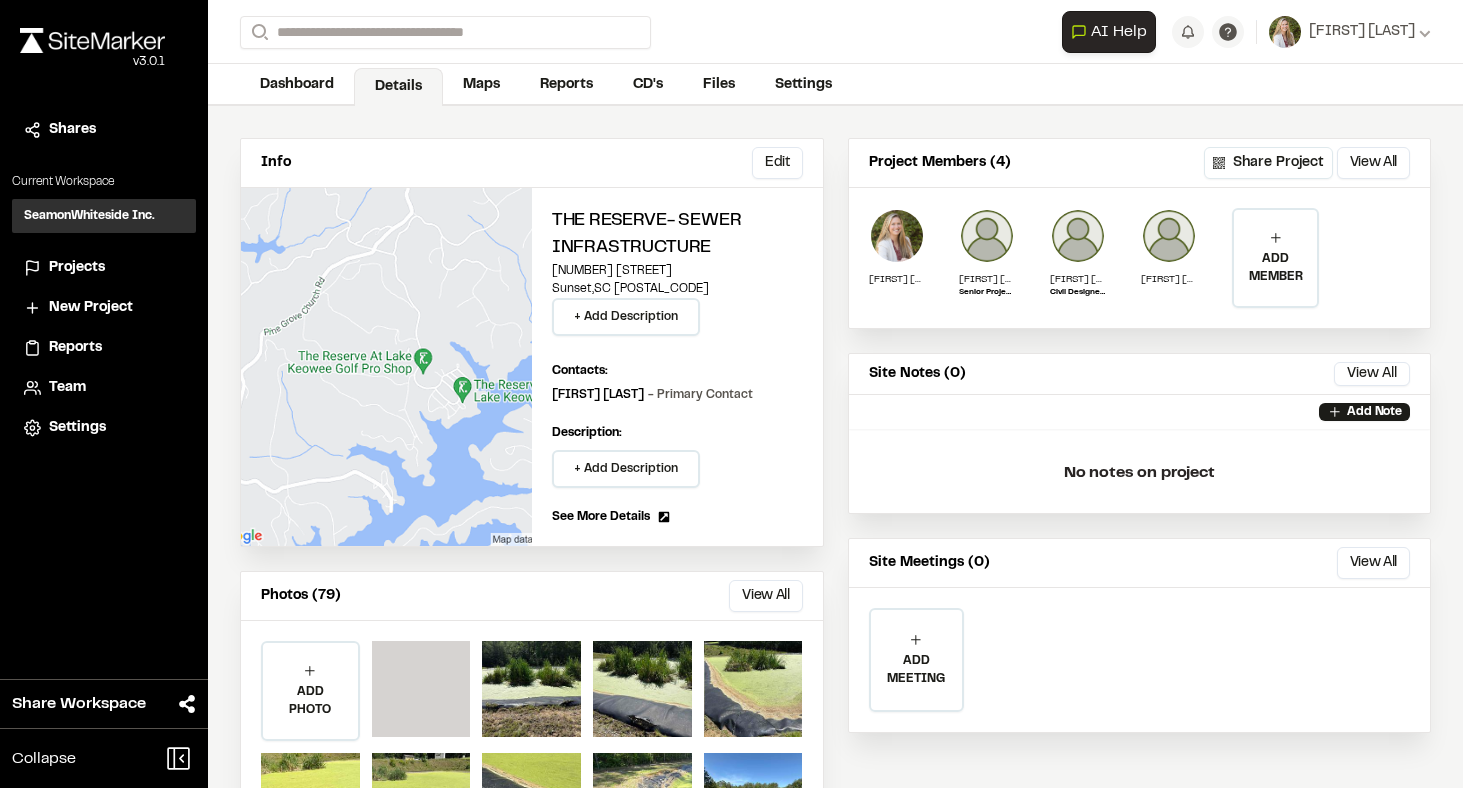 scroll, scrollTop: 162, scrollLeft: 0, axis: vertical 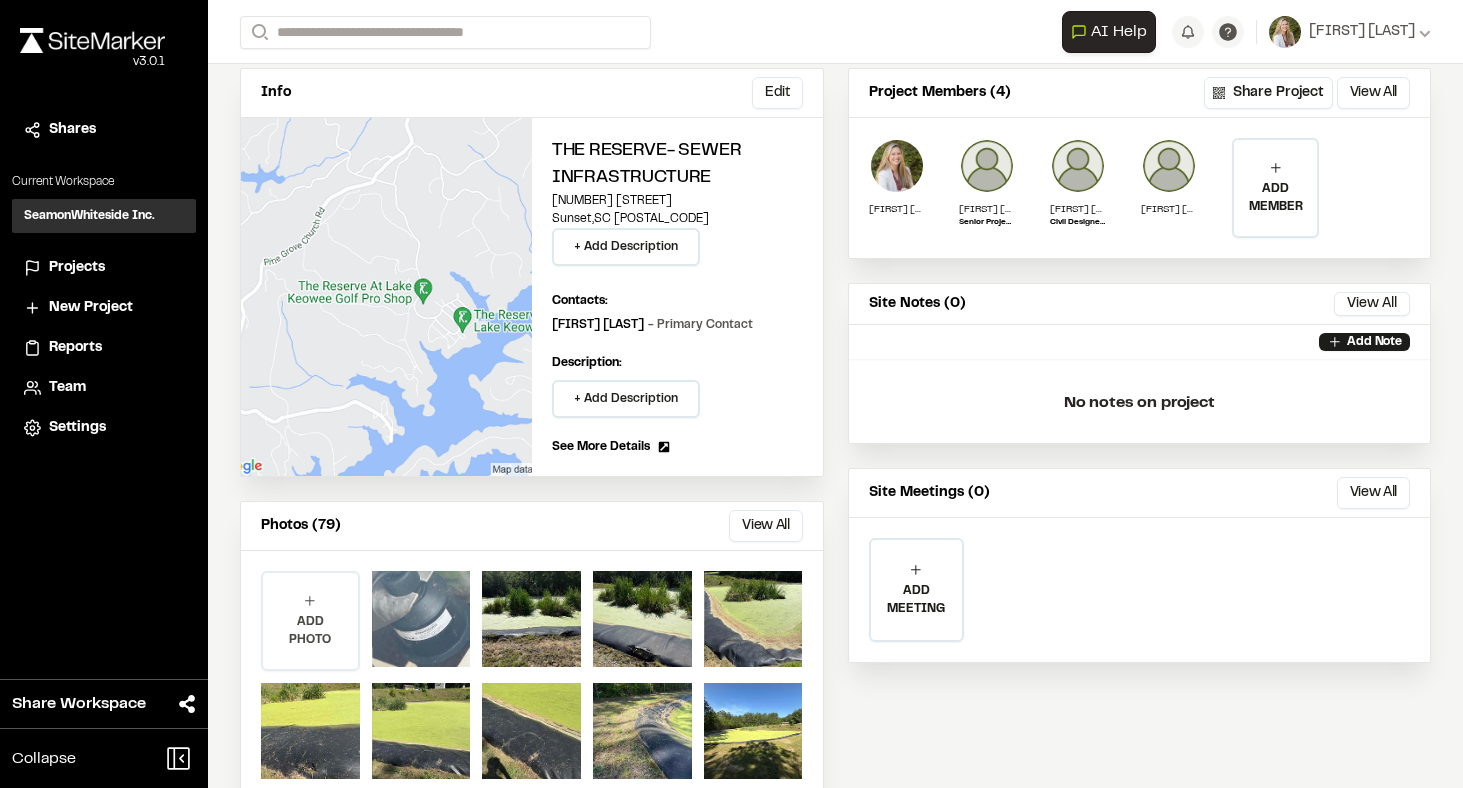 click on "ADD PHOTO" at bounding box center [310, 631] 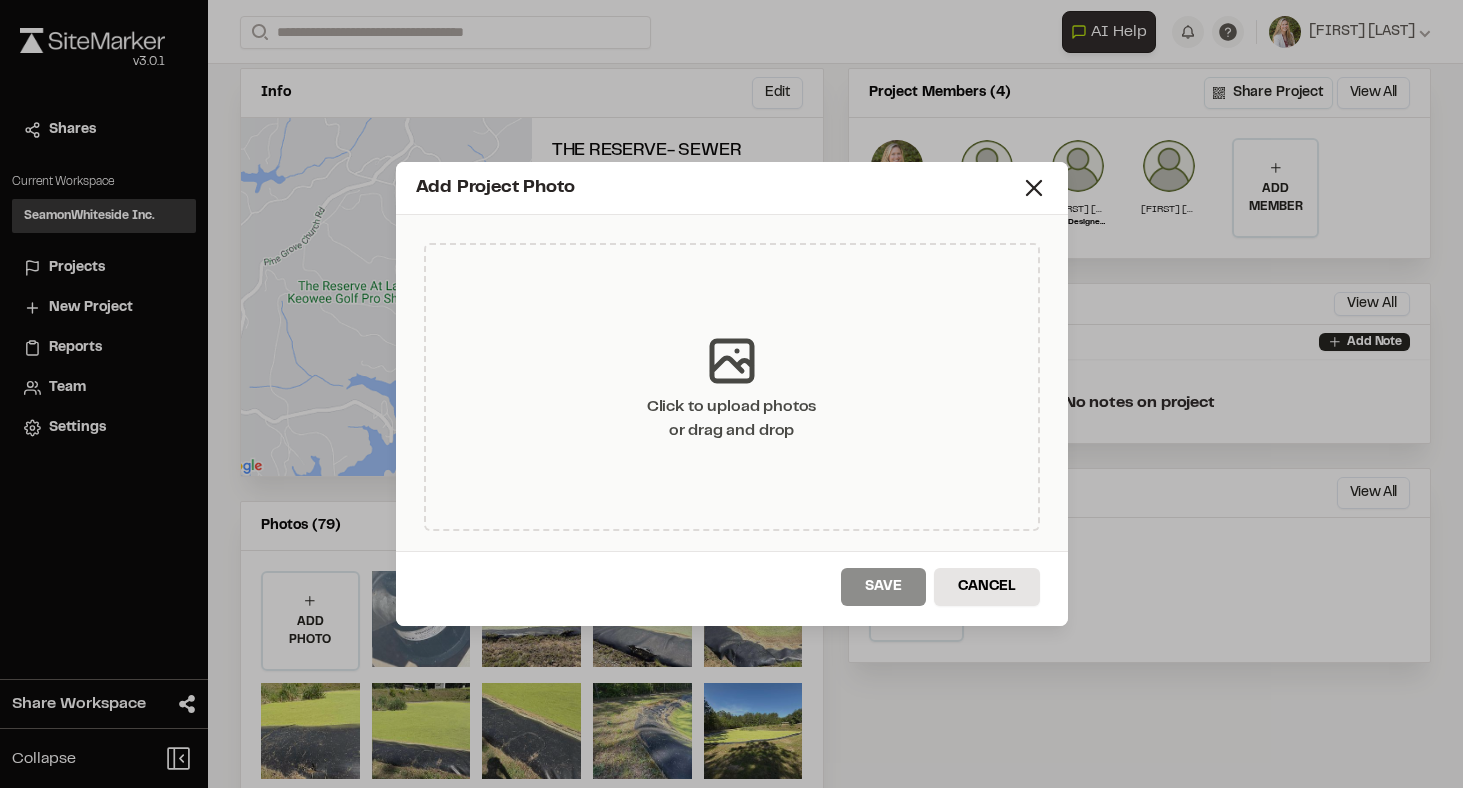 click on "Click to upload photos or drag and drop" at bounding box center (731, 419) 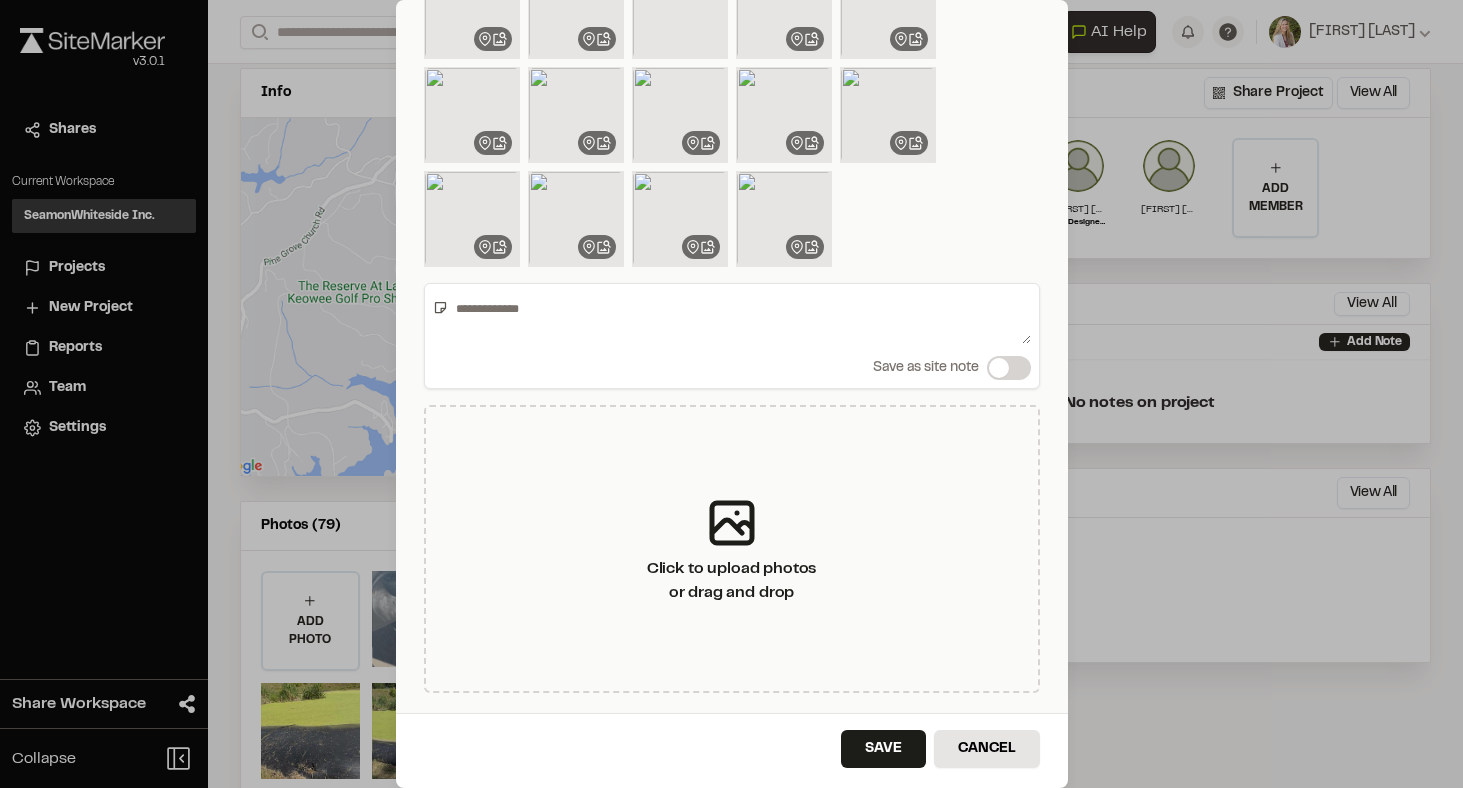 scroll, scrollTop: 222, scrollLeft: 0, axis: vertical 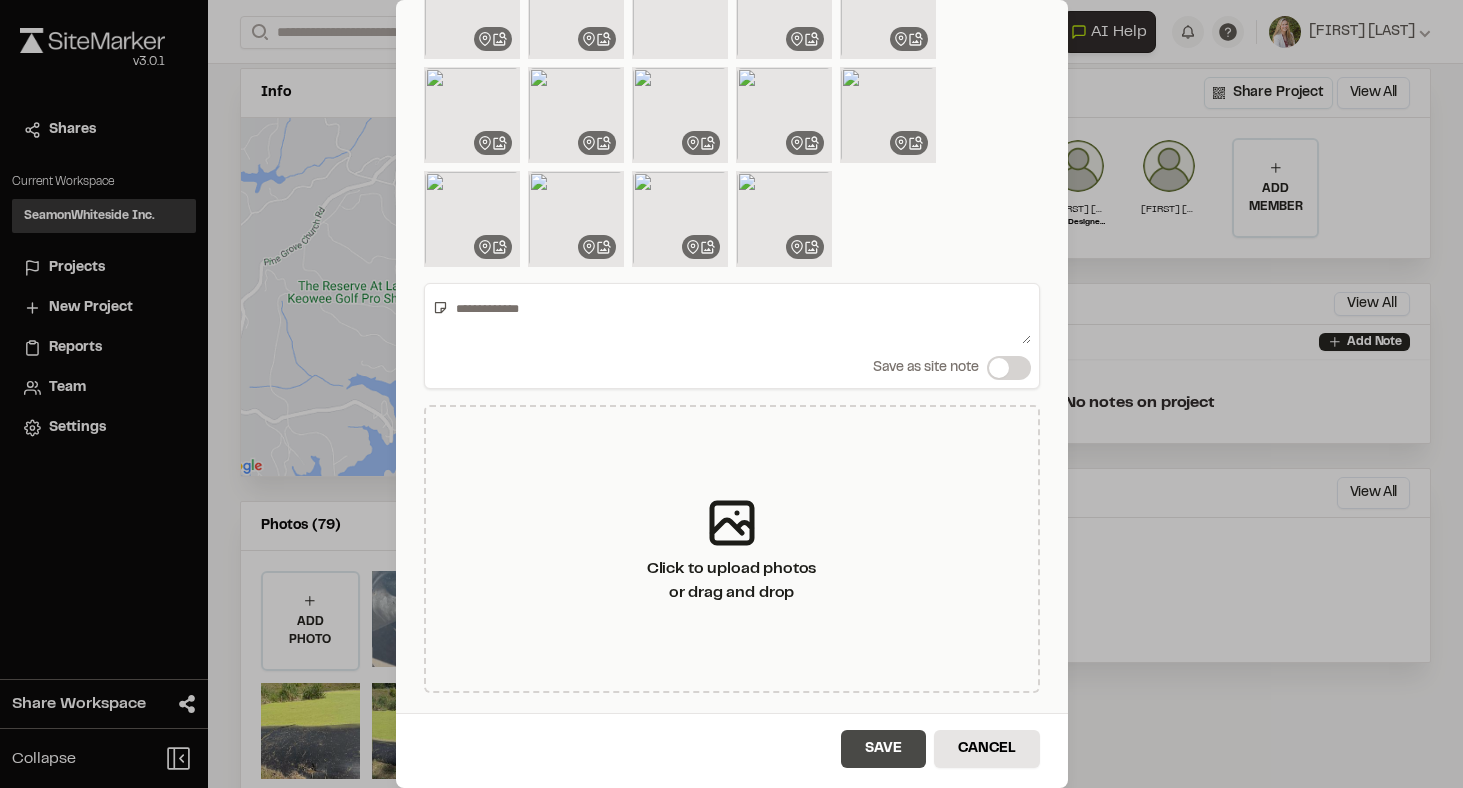 click on "Save" at bounding box center (883, 749) 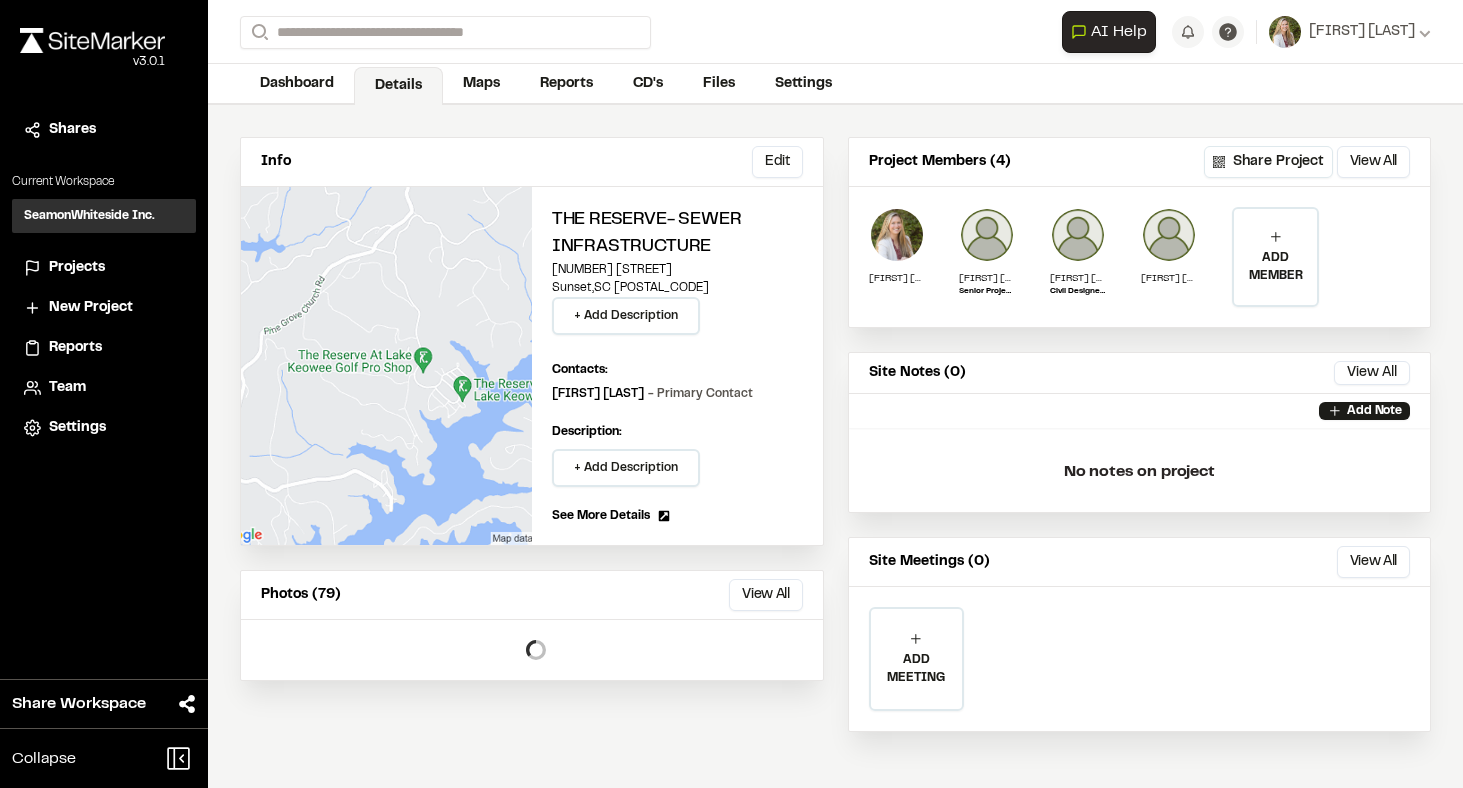 scroll, scrollTop: 92, scrollLeft: 0, axis: vertical 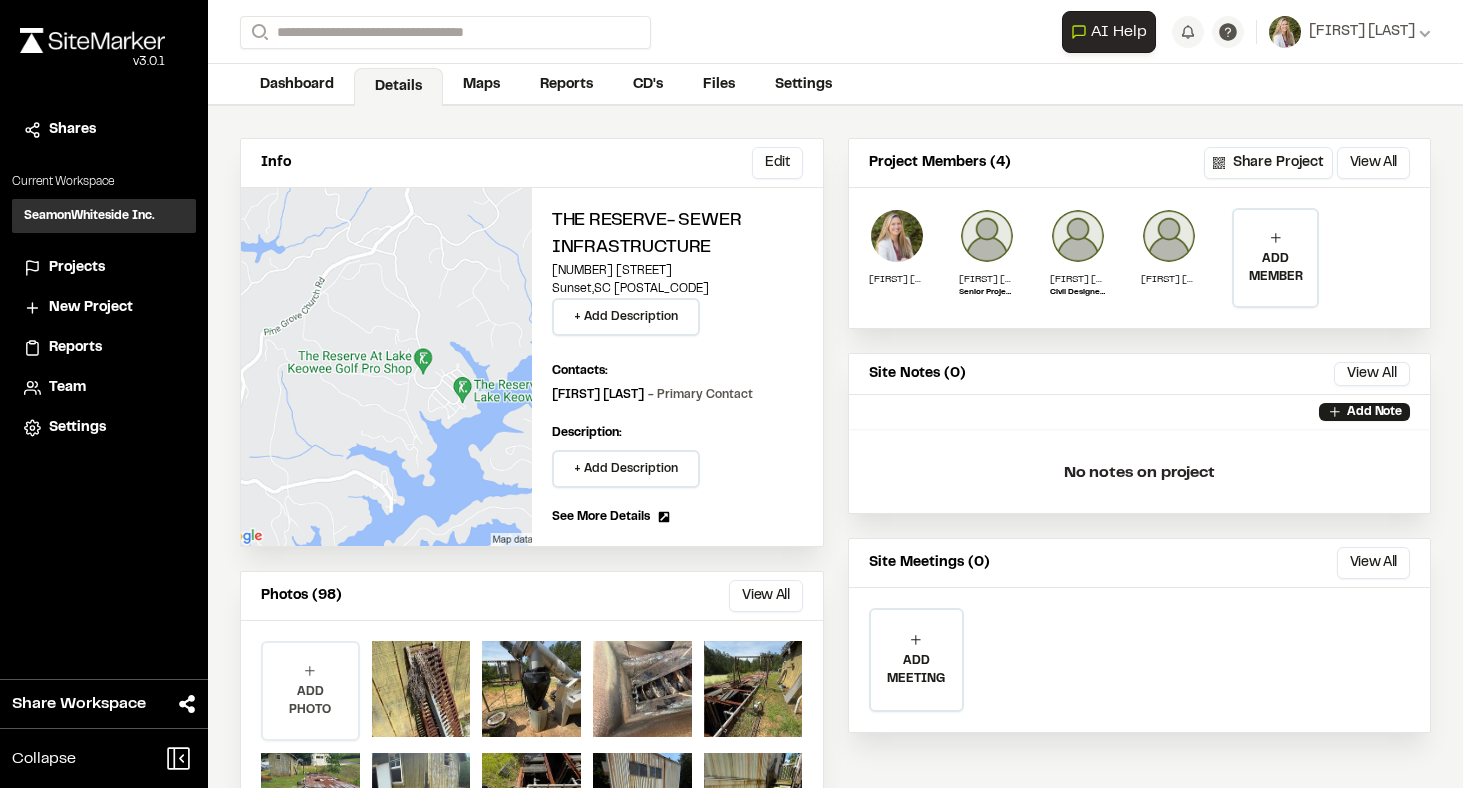 click on "ADD PHOTO" at bounding box center [310, 691] 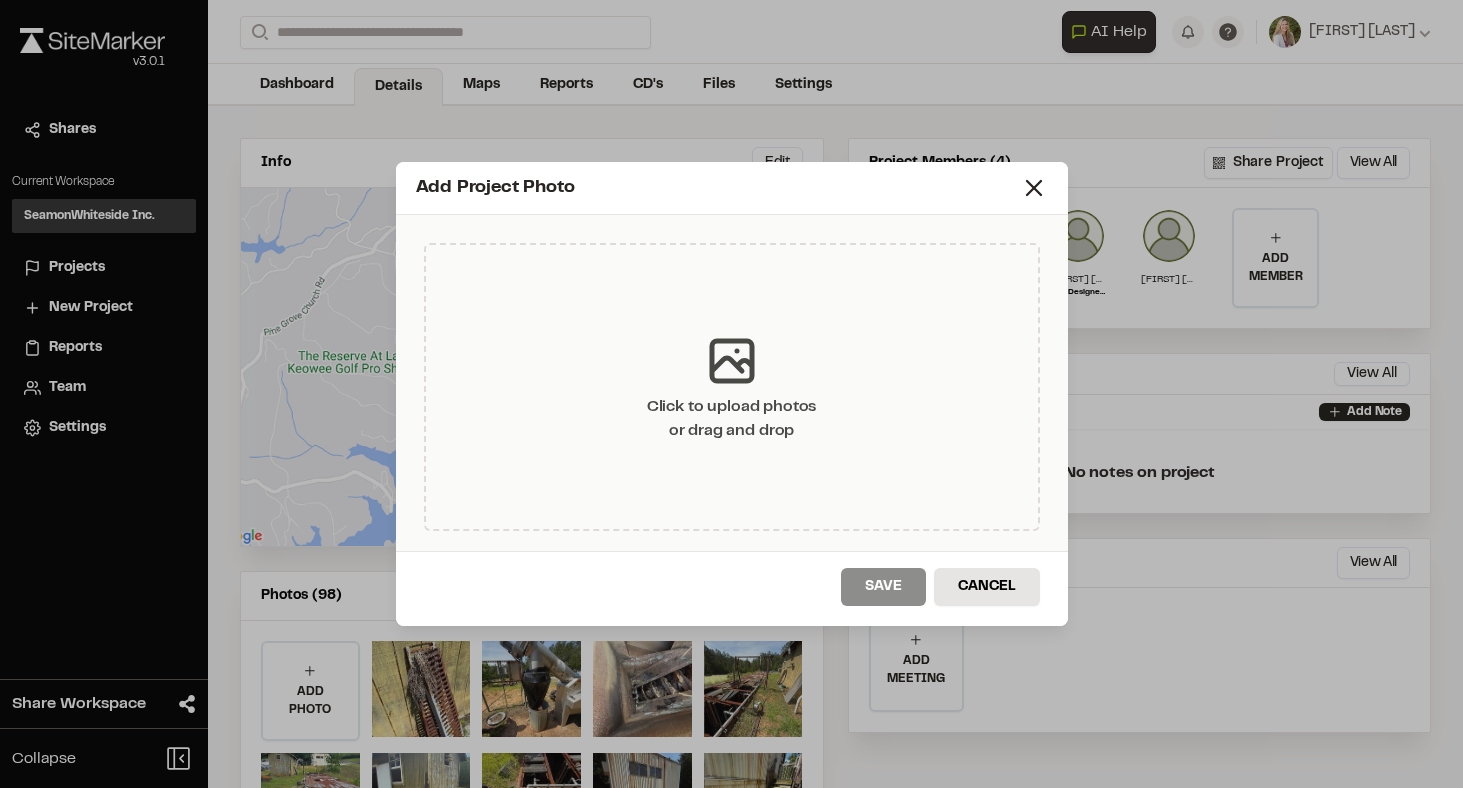 click on "Click to upload photos or drag and drop" at bounding box center [732, 387] 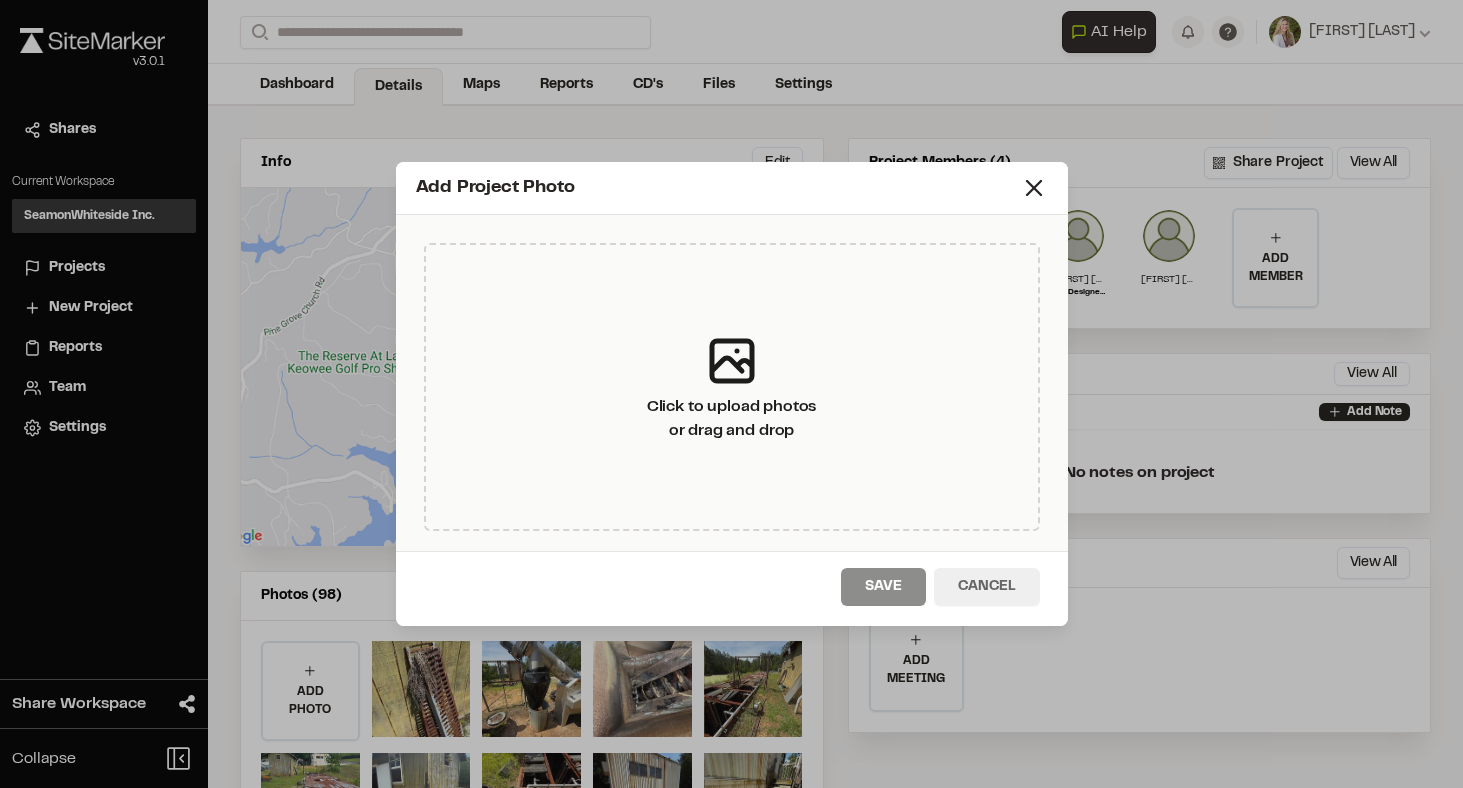 click on "Cancel" at bounding box center [987, 587] 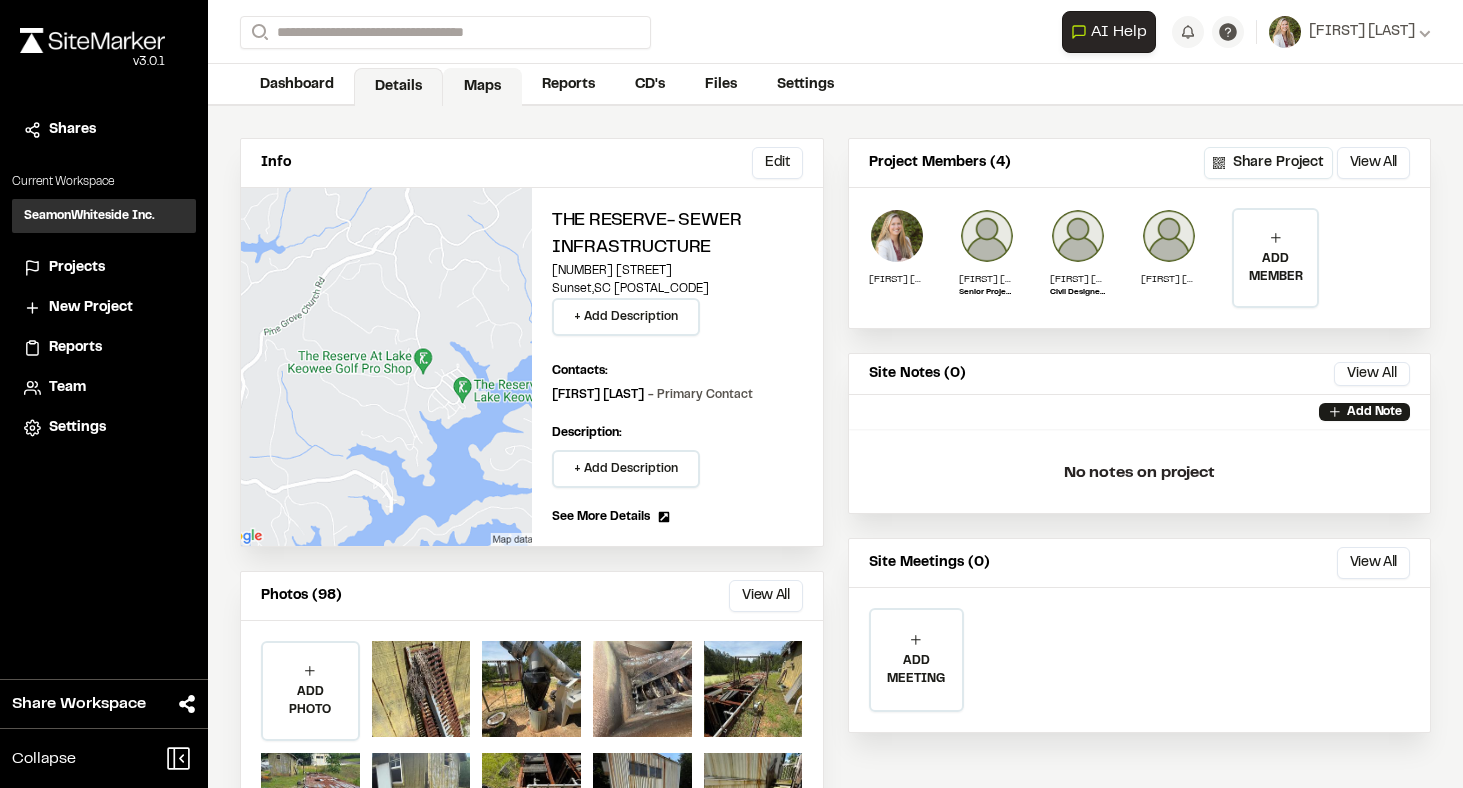 click on "Maps" at bounding box center [482, 87] 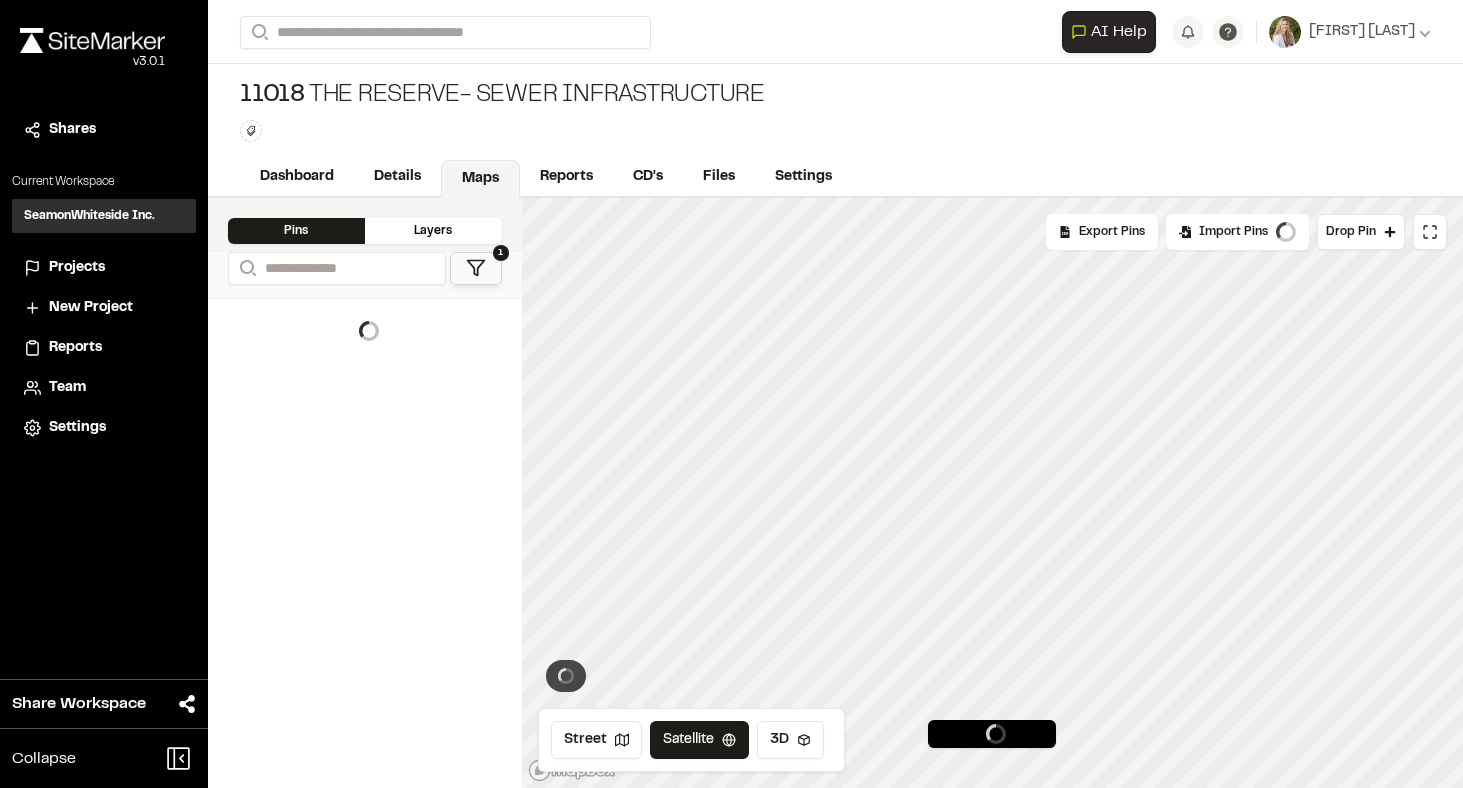 scroll, scrollTop: 0, scrollLeft: 0, axis: both 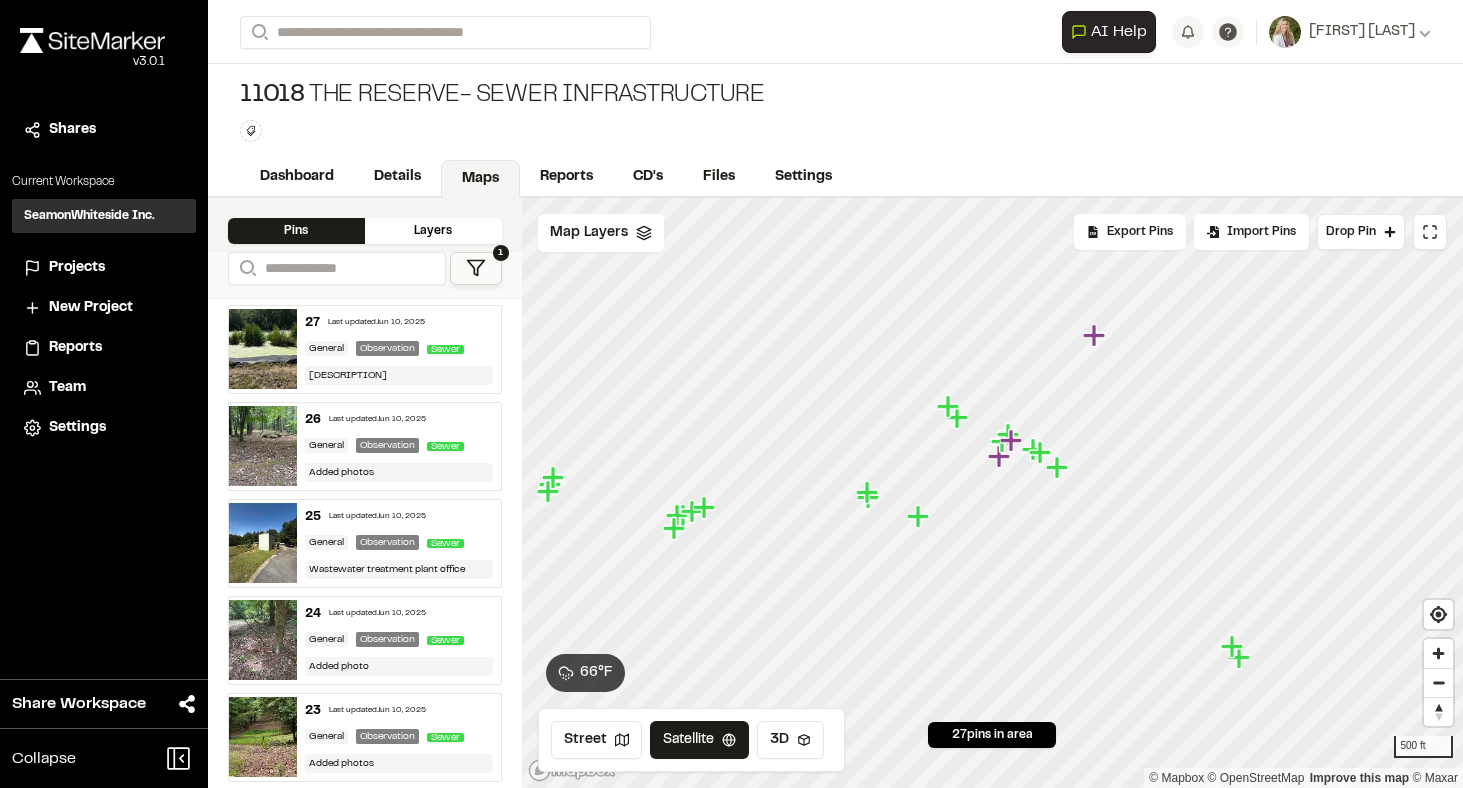click 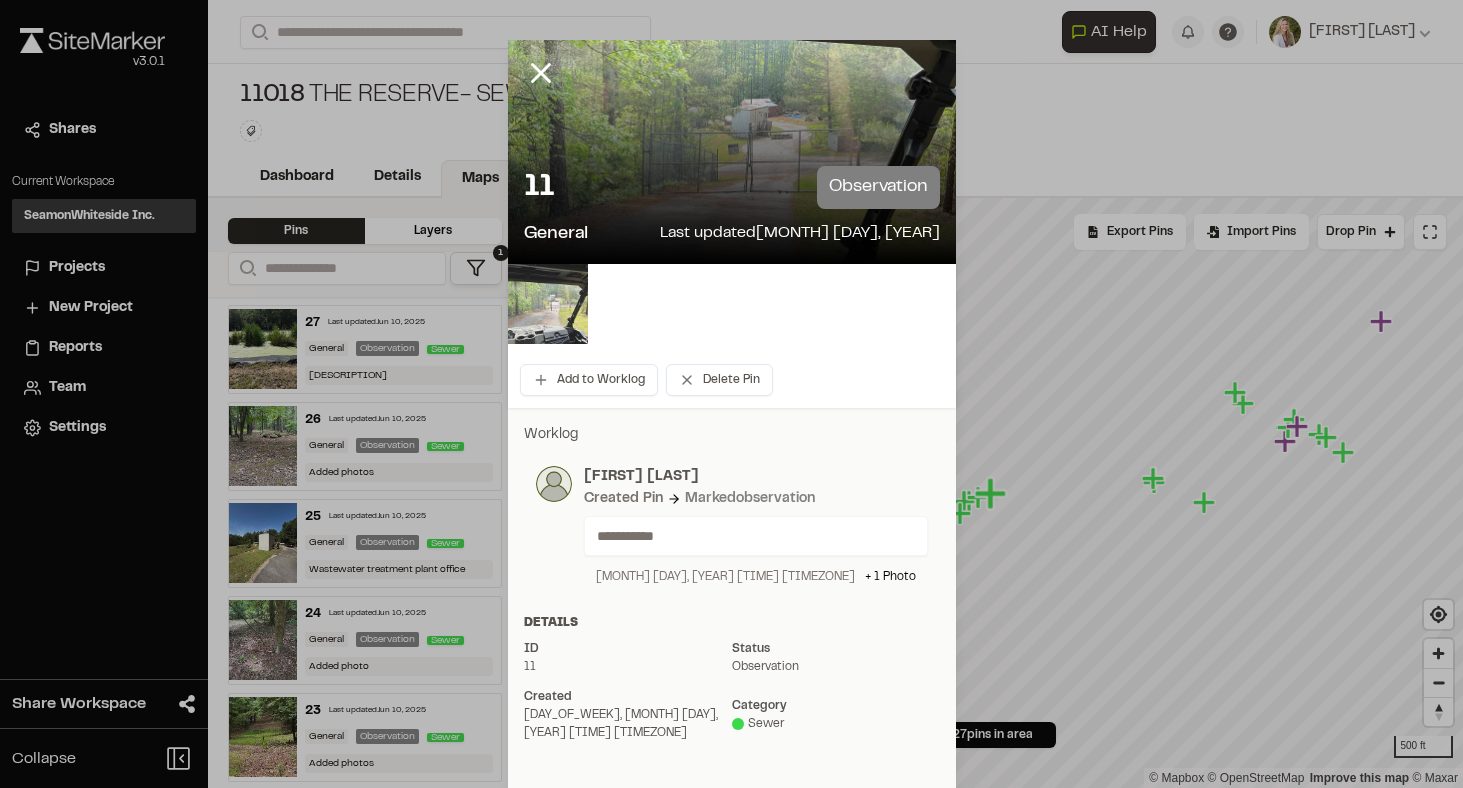 click at bounding box center [548, 304] 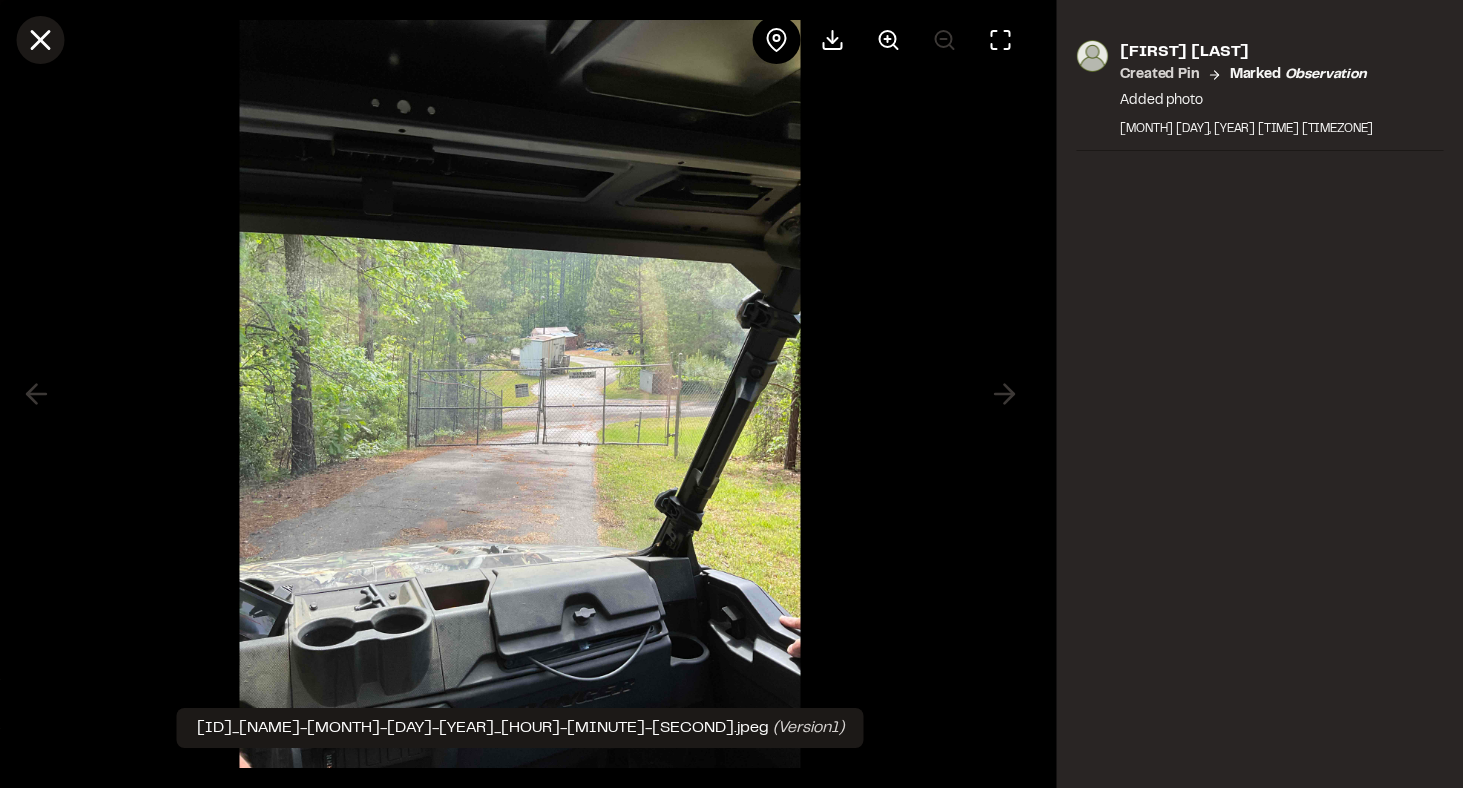 click 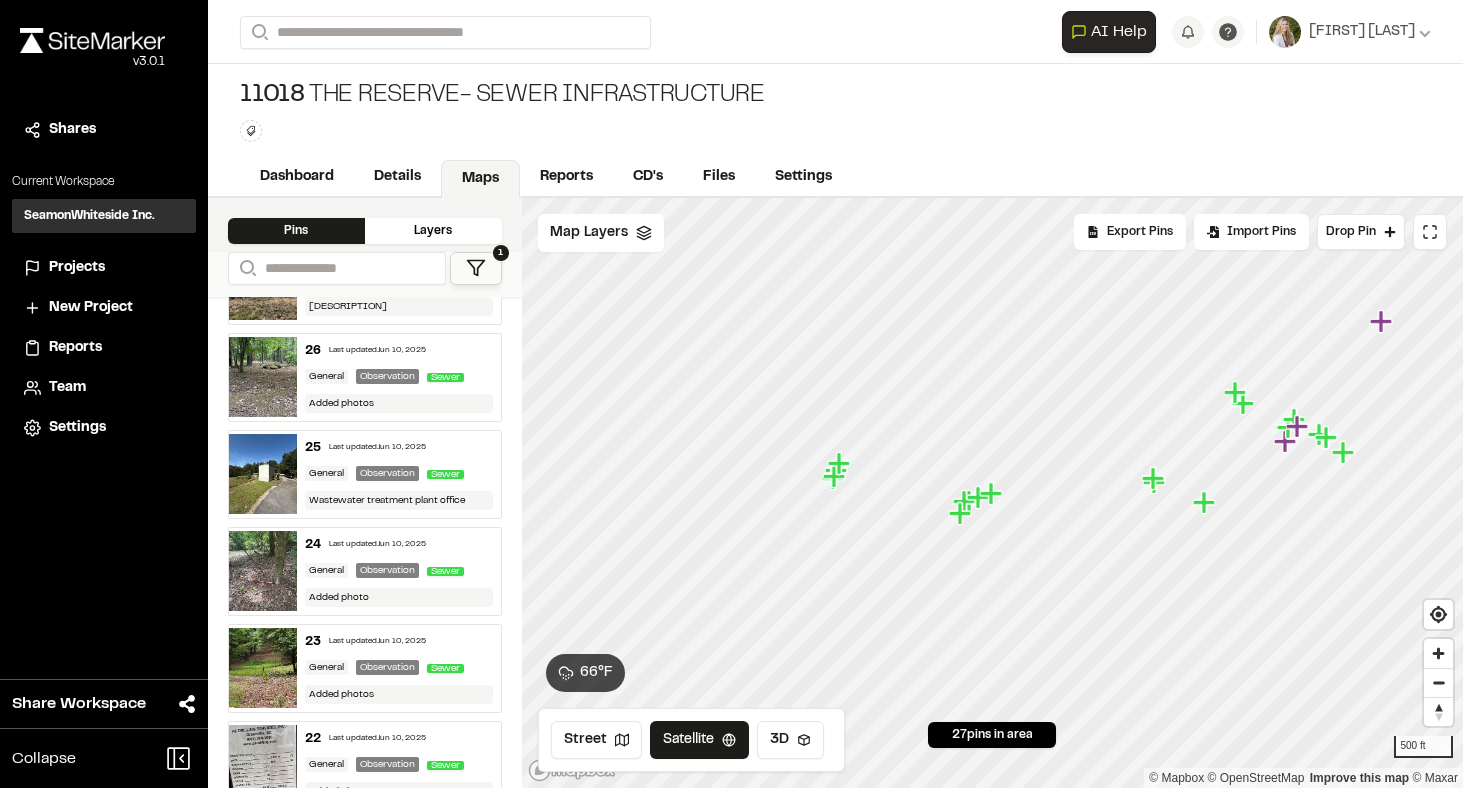 scroll, scrollTop: 70, scrollLeft: 0, axis: vertical 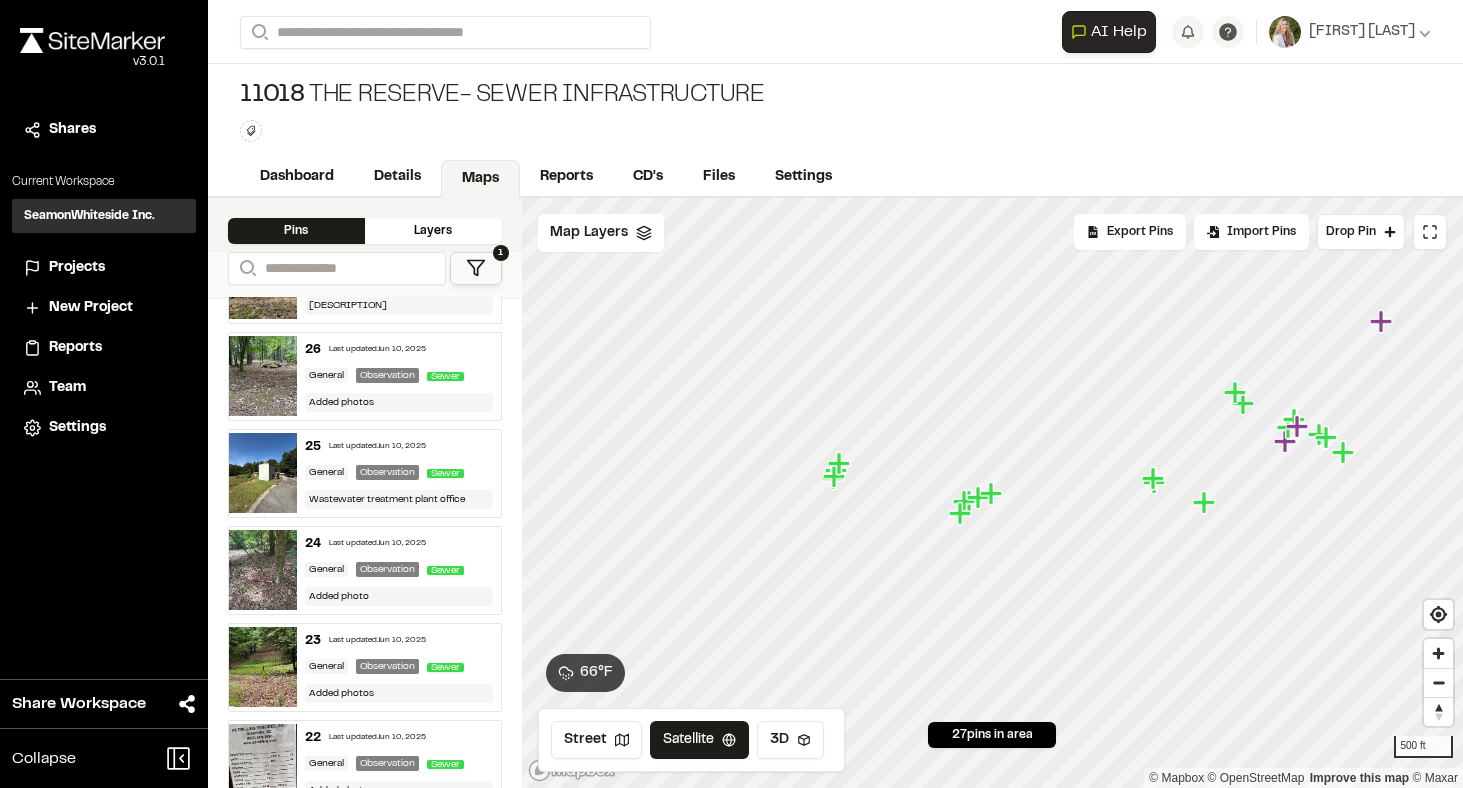 click 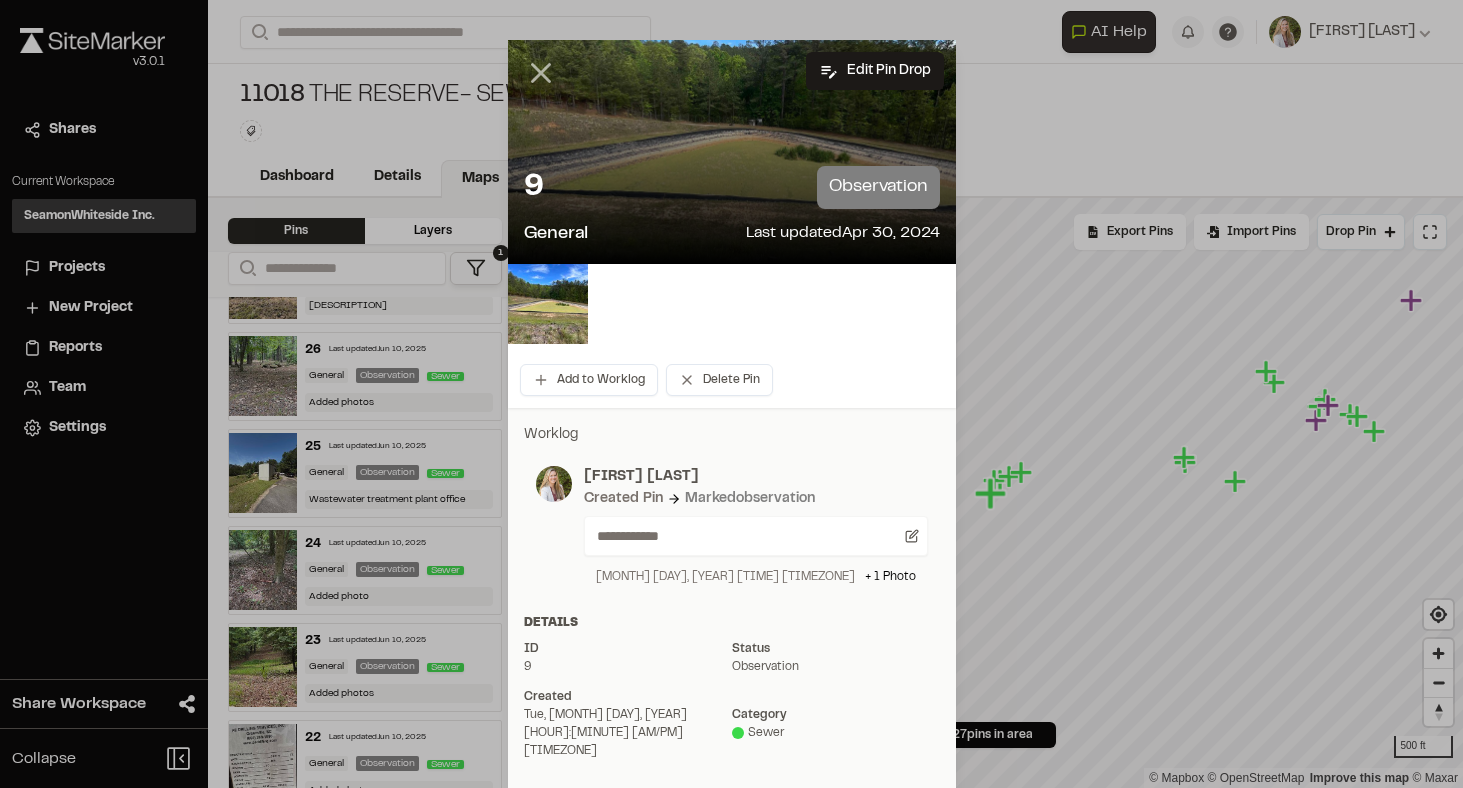 click 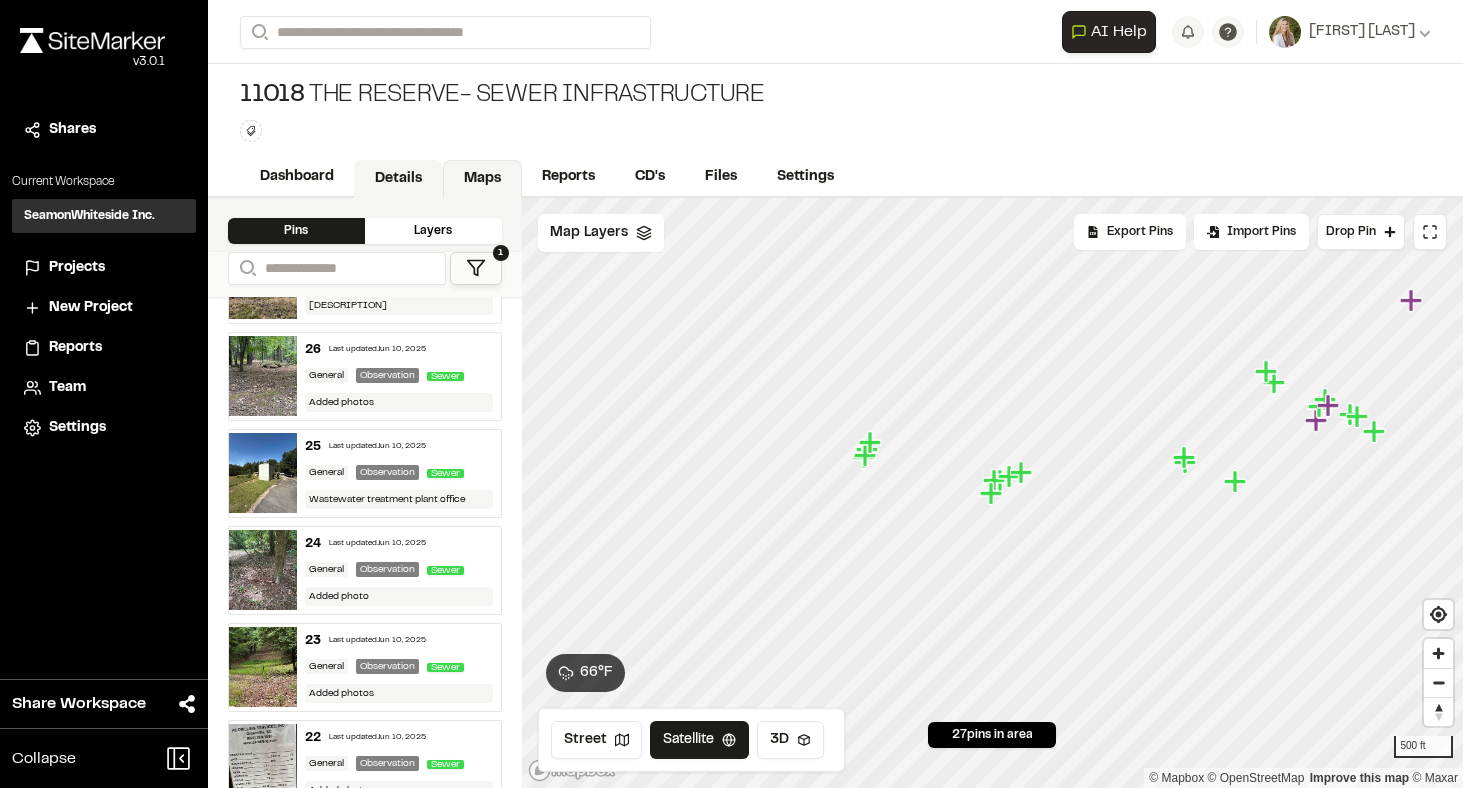 click on "Details" at bounding box center (398, 179) 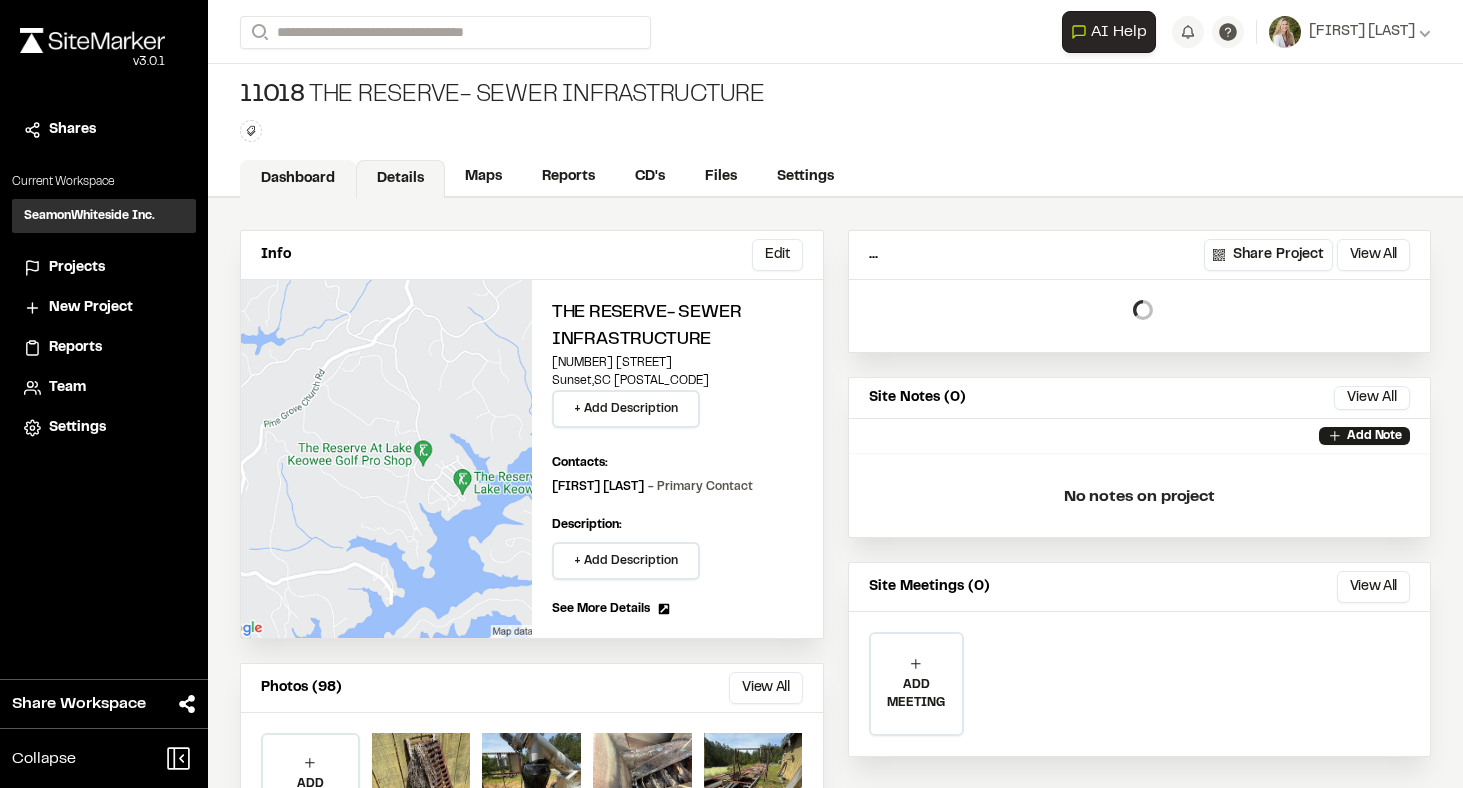 click on "Dashboard" at bounding box center [298, 179] 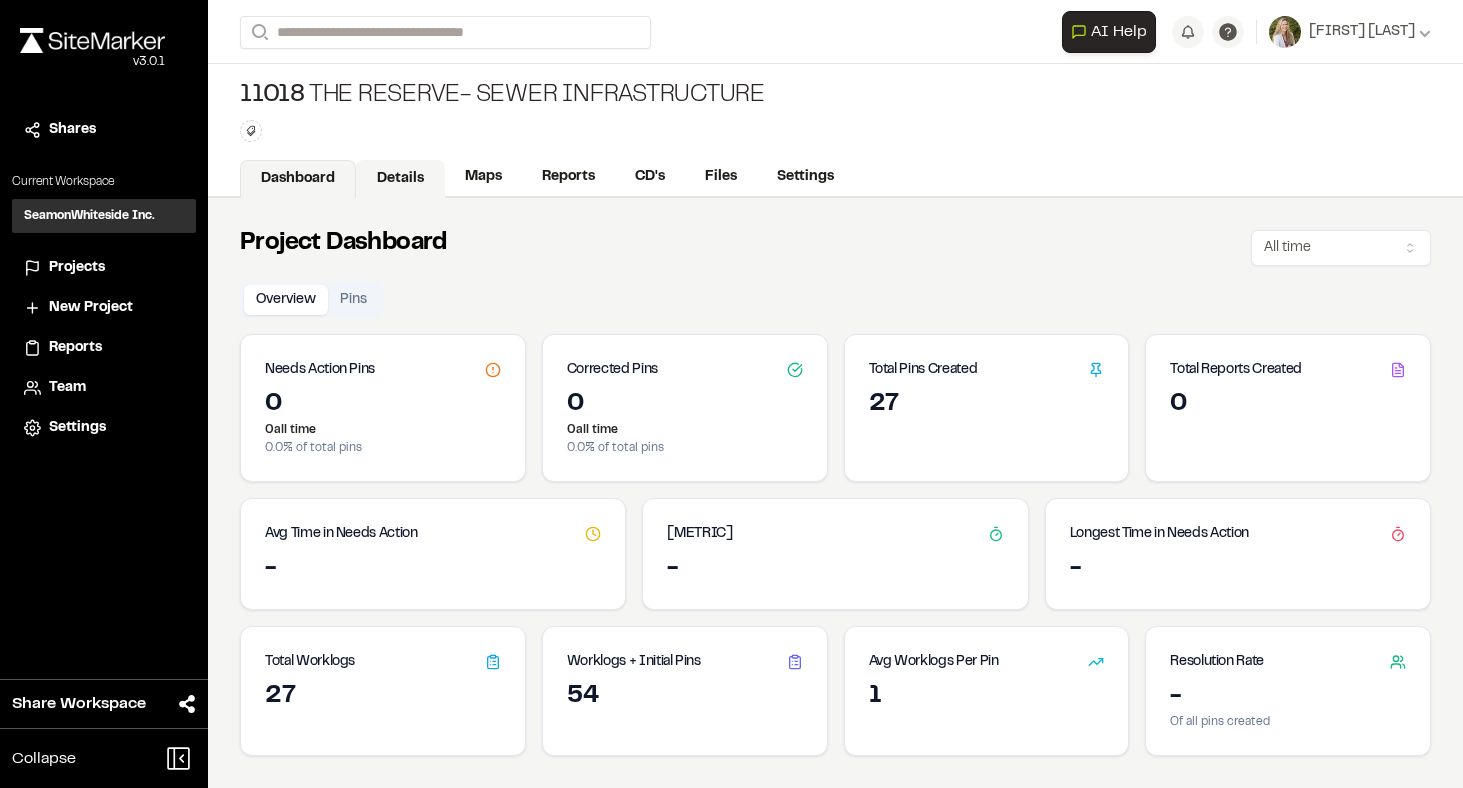 click on "Details" at bounding box center (400, 179) 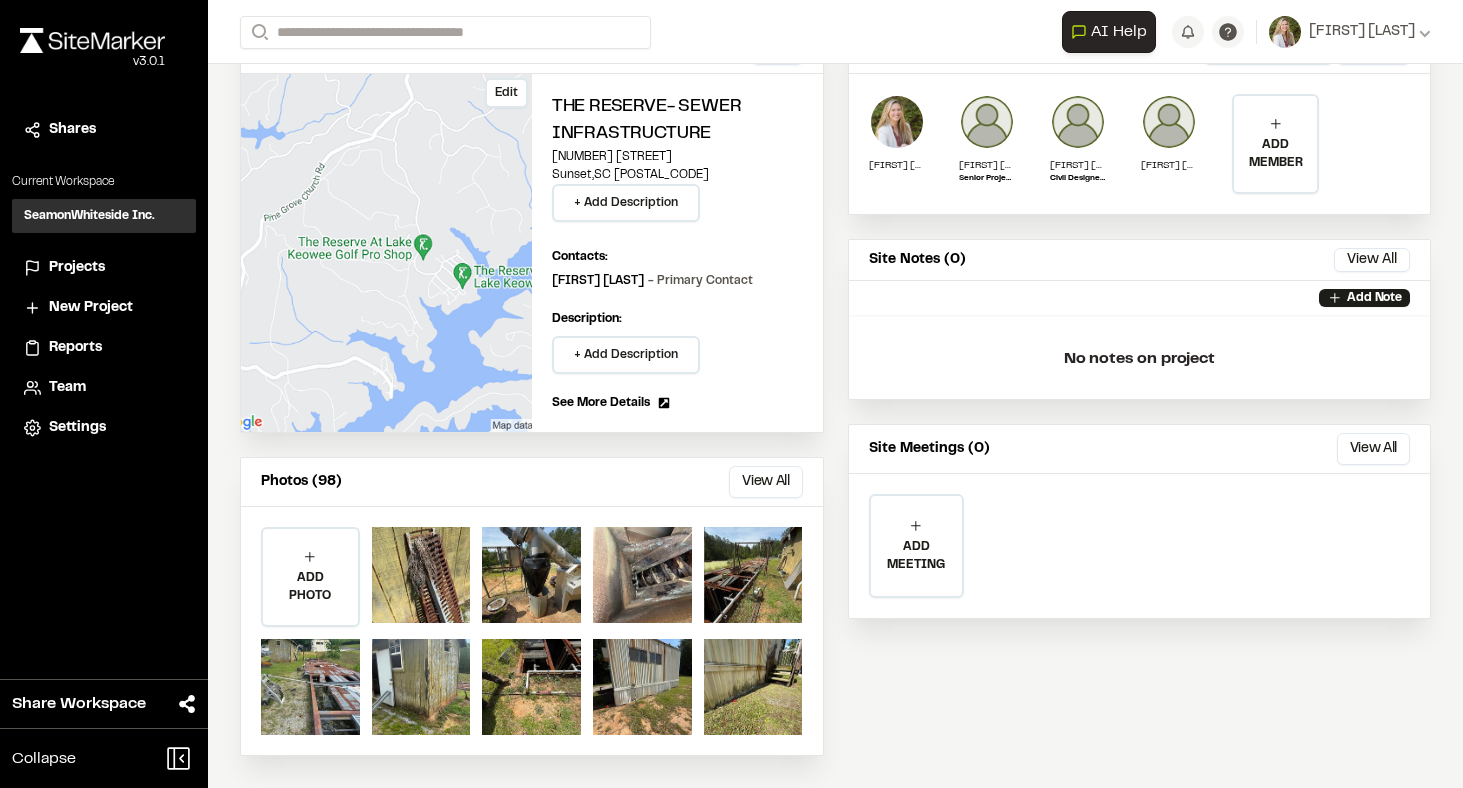 scroll, scrollTop: 205, scrollLeft: 0, axis: vertical 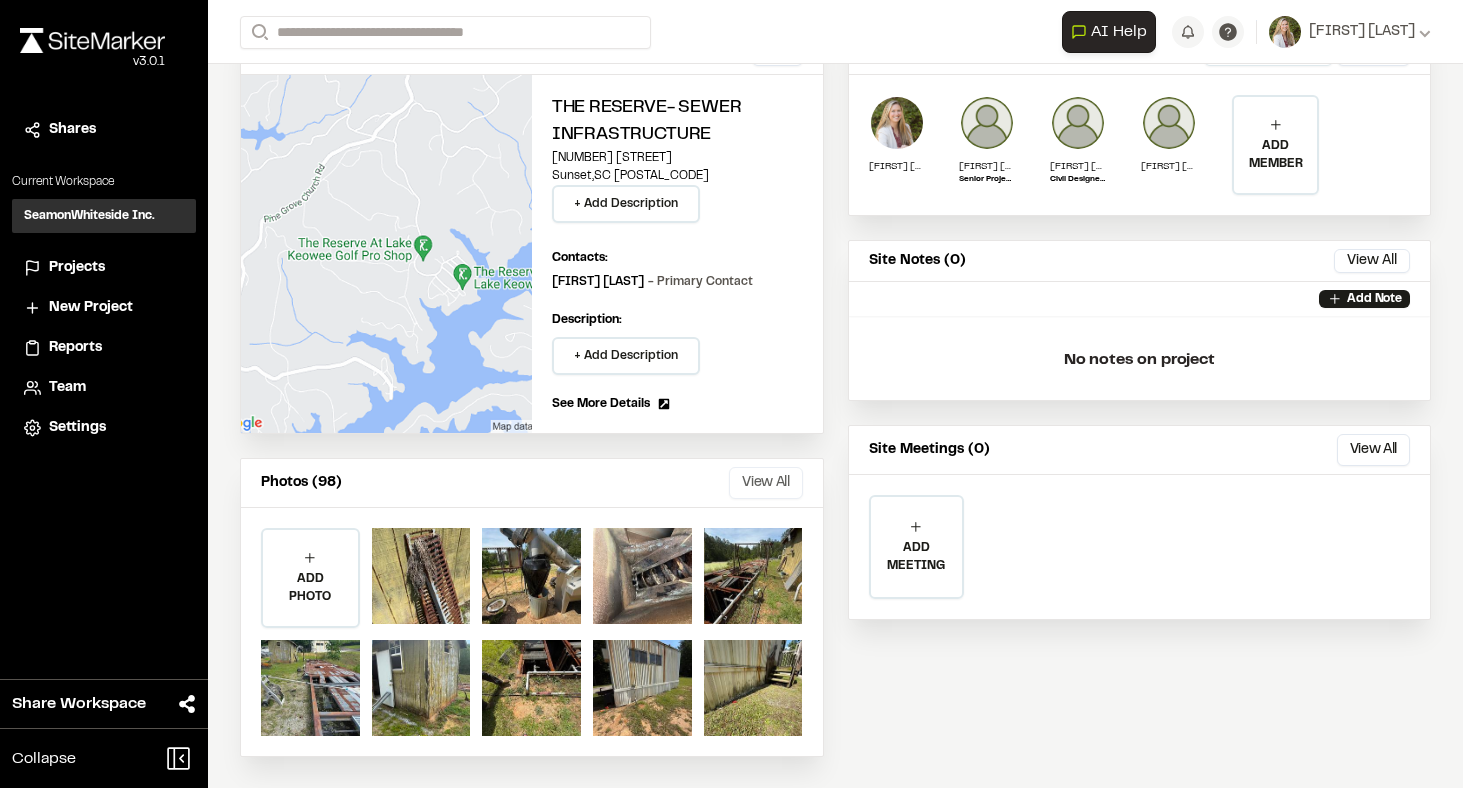 click on "View All" at bounding box center (765, 483) 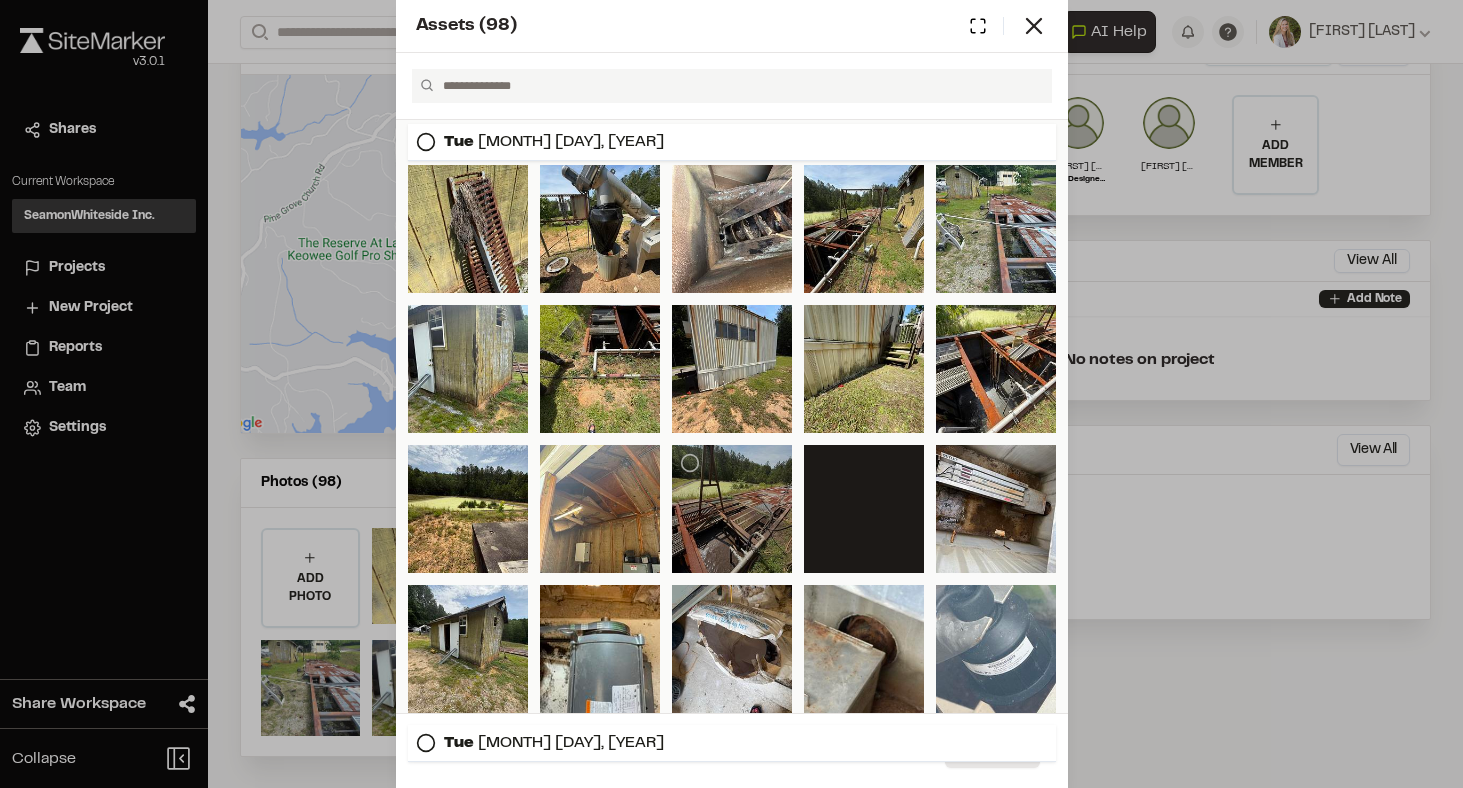 scroll, scrollTop: 0, scrollLeft: 0, axis: both 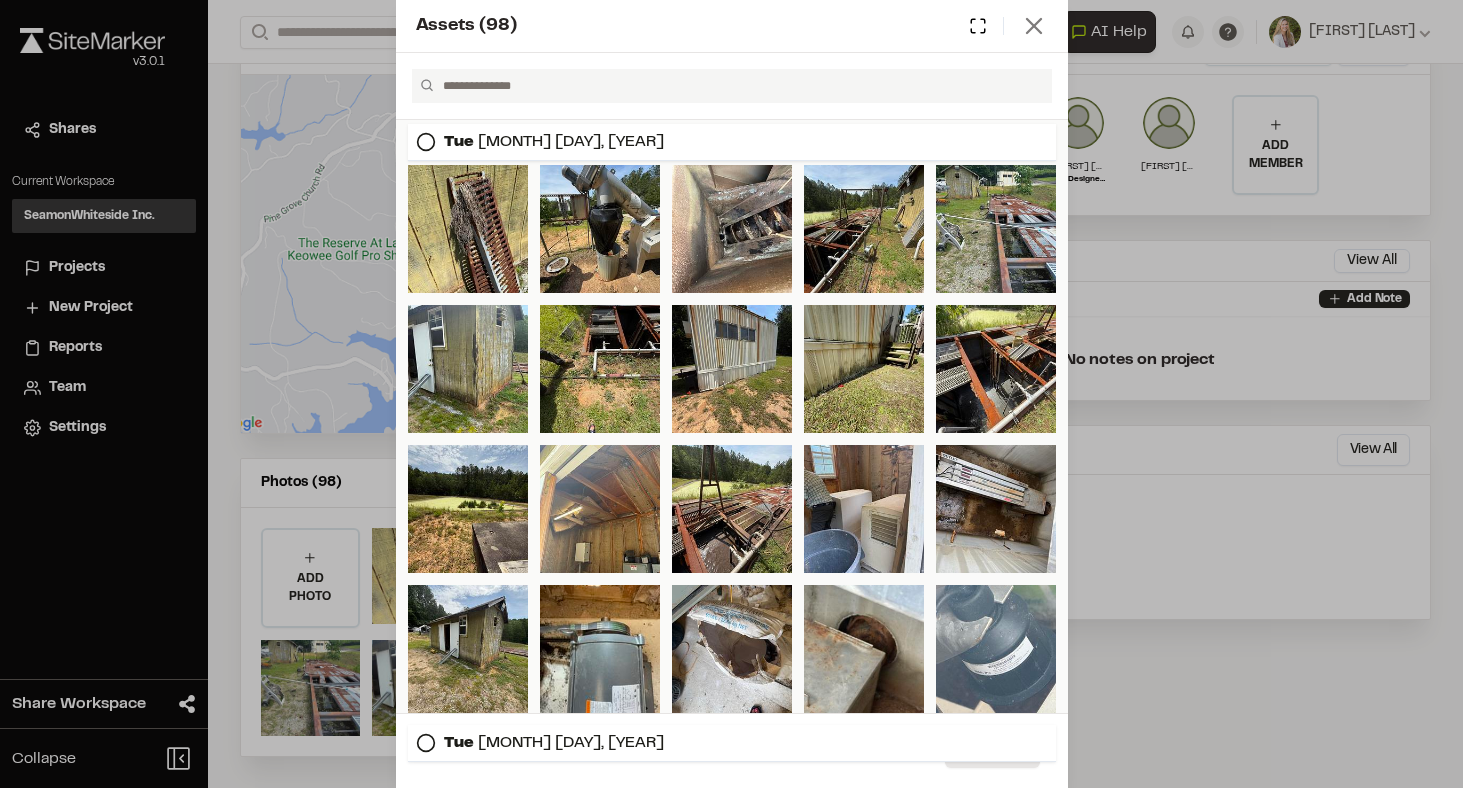 click 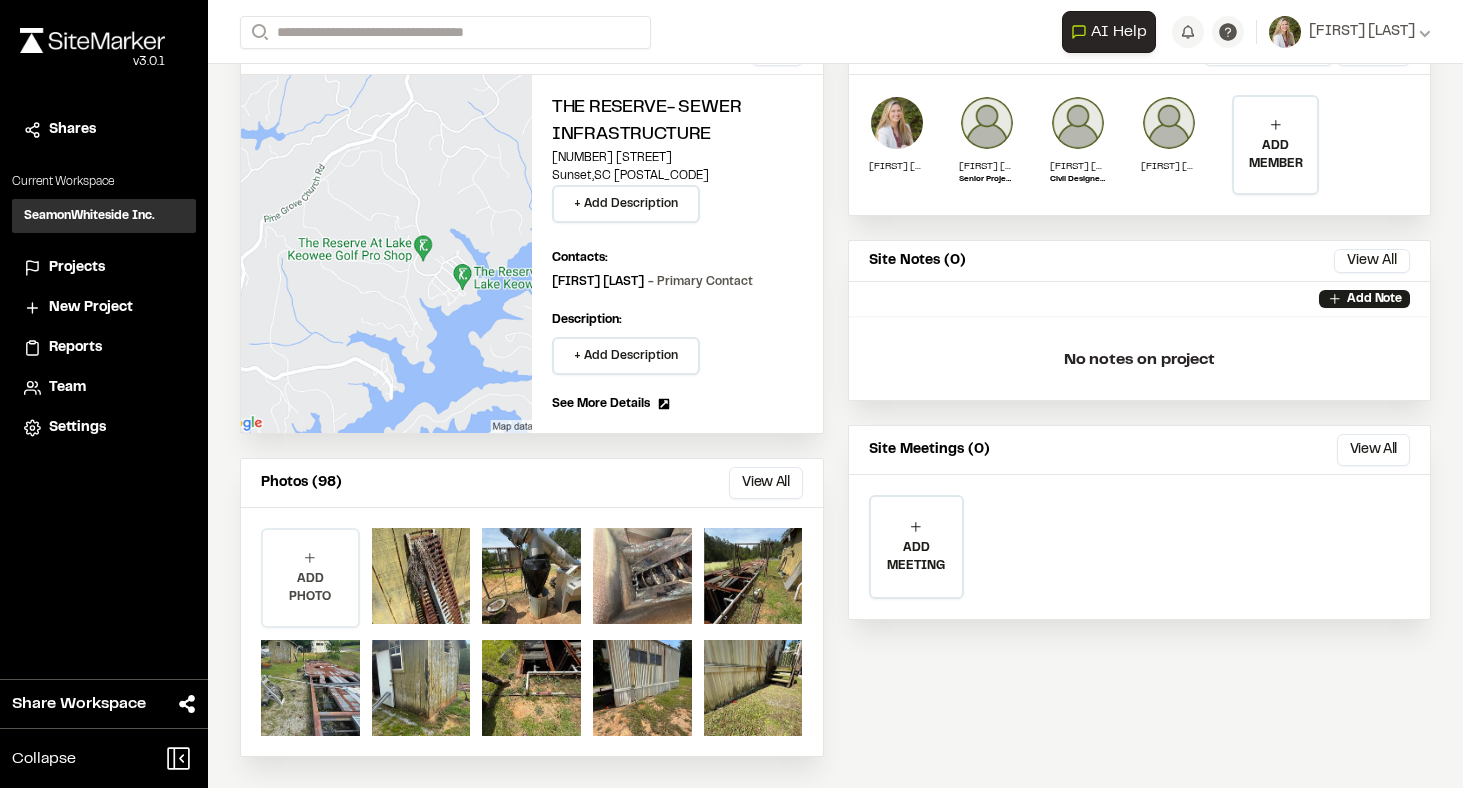click on "ADD PHOTO" at bounding box center (310, 588) 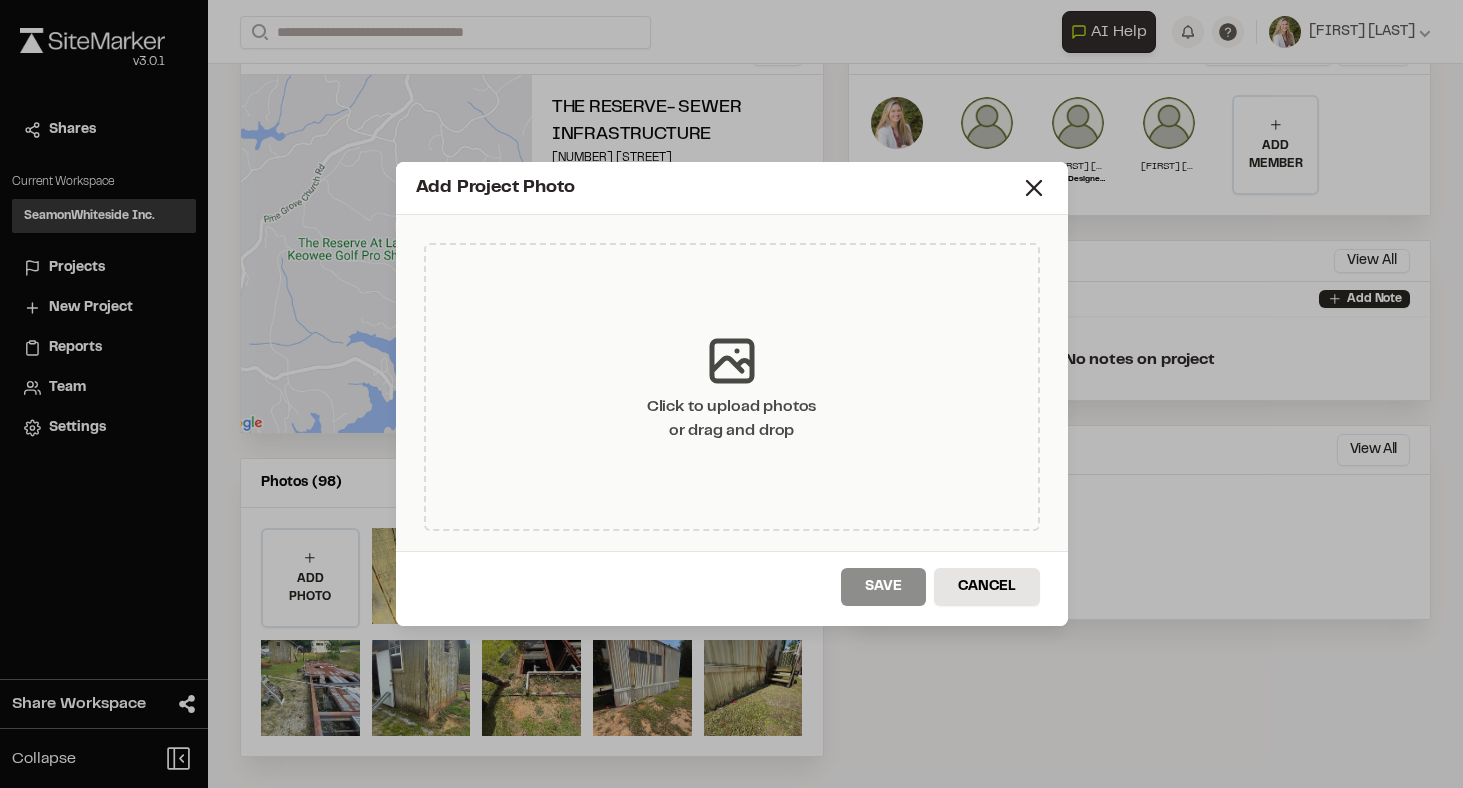 click on "Click to upload photos or drag and drop" at bounding box center [731, 419] 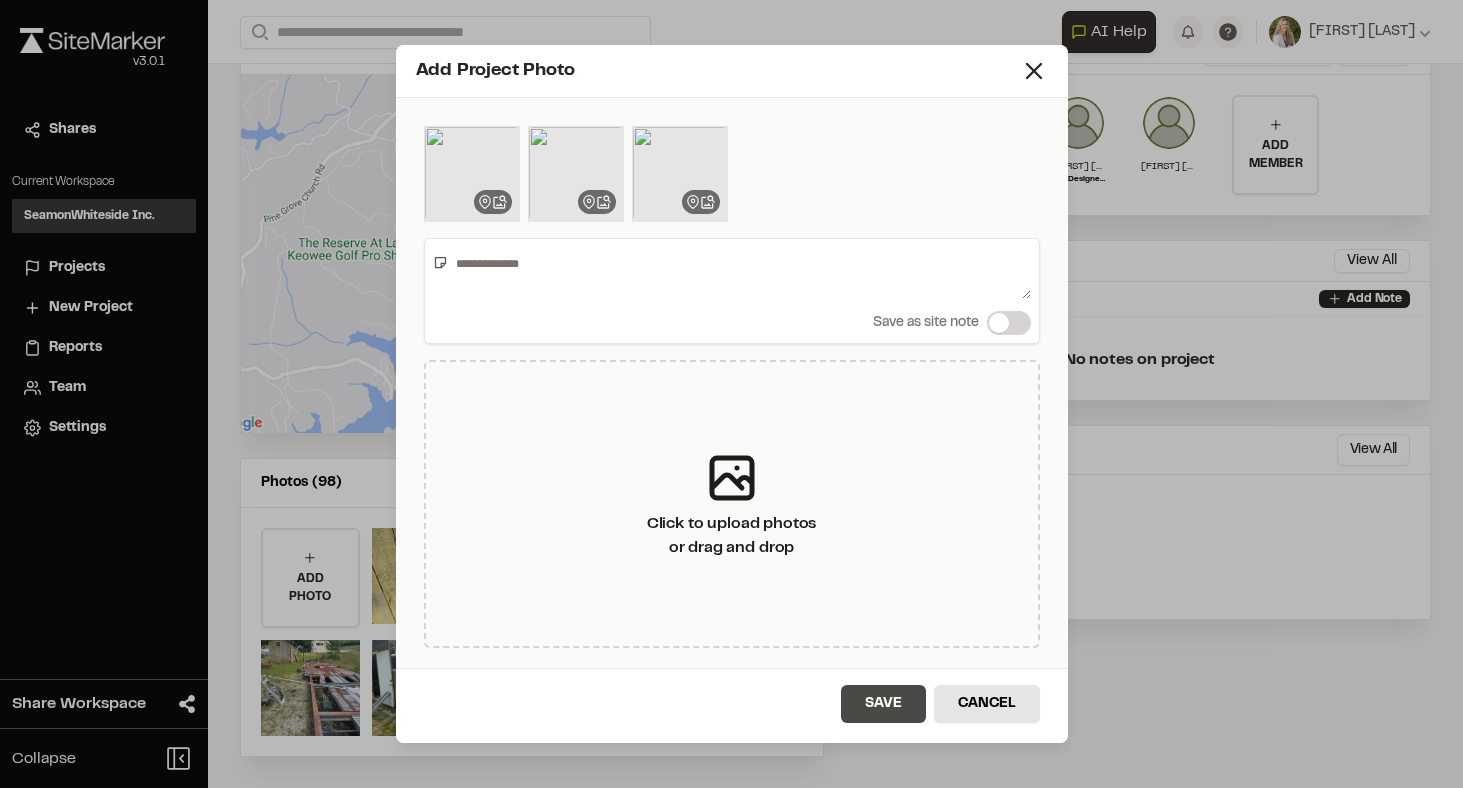 click on "Save" at bounding box center [883, 704] 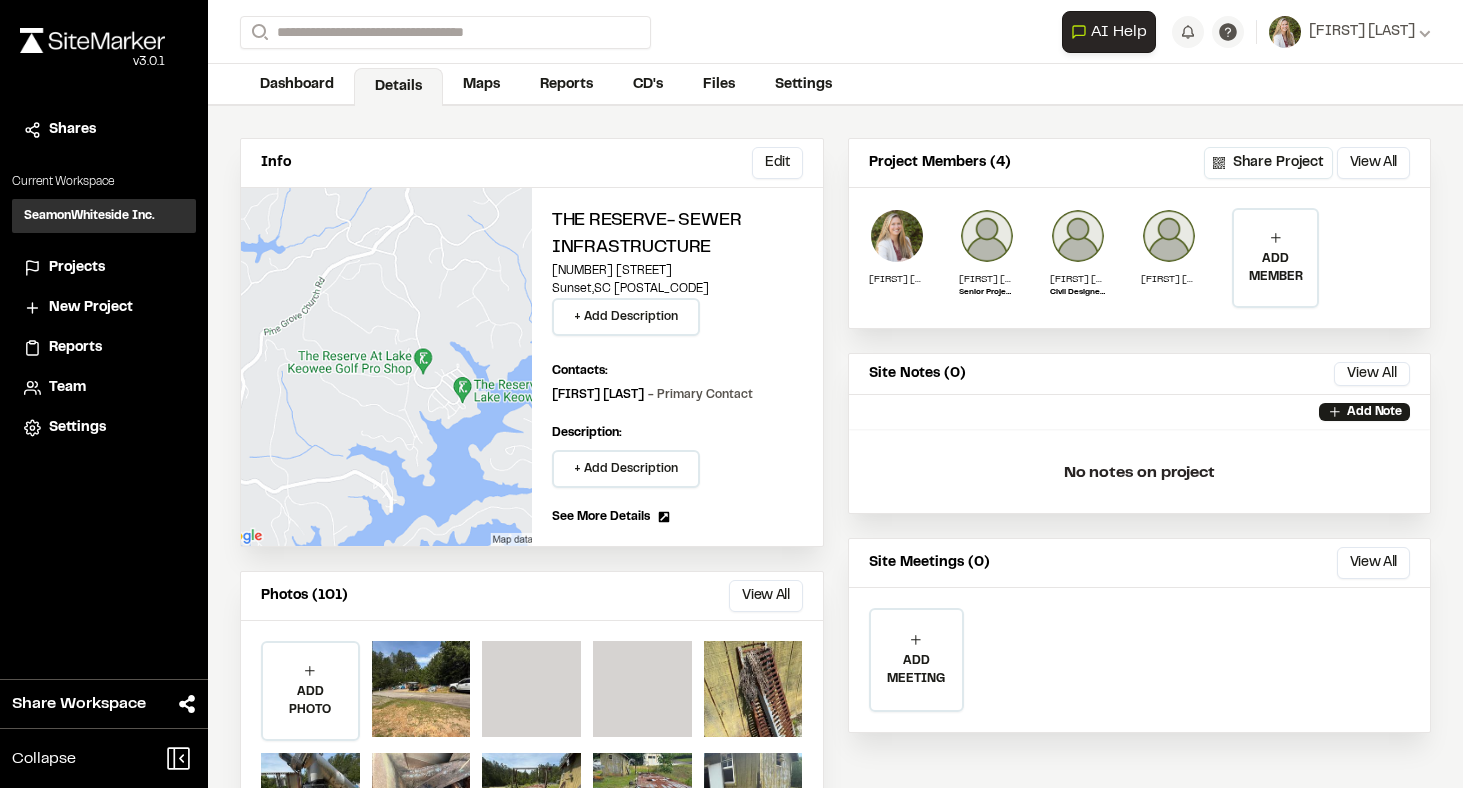scroll, scrollTop: 191, scrollLeft: 0, axis: vertical 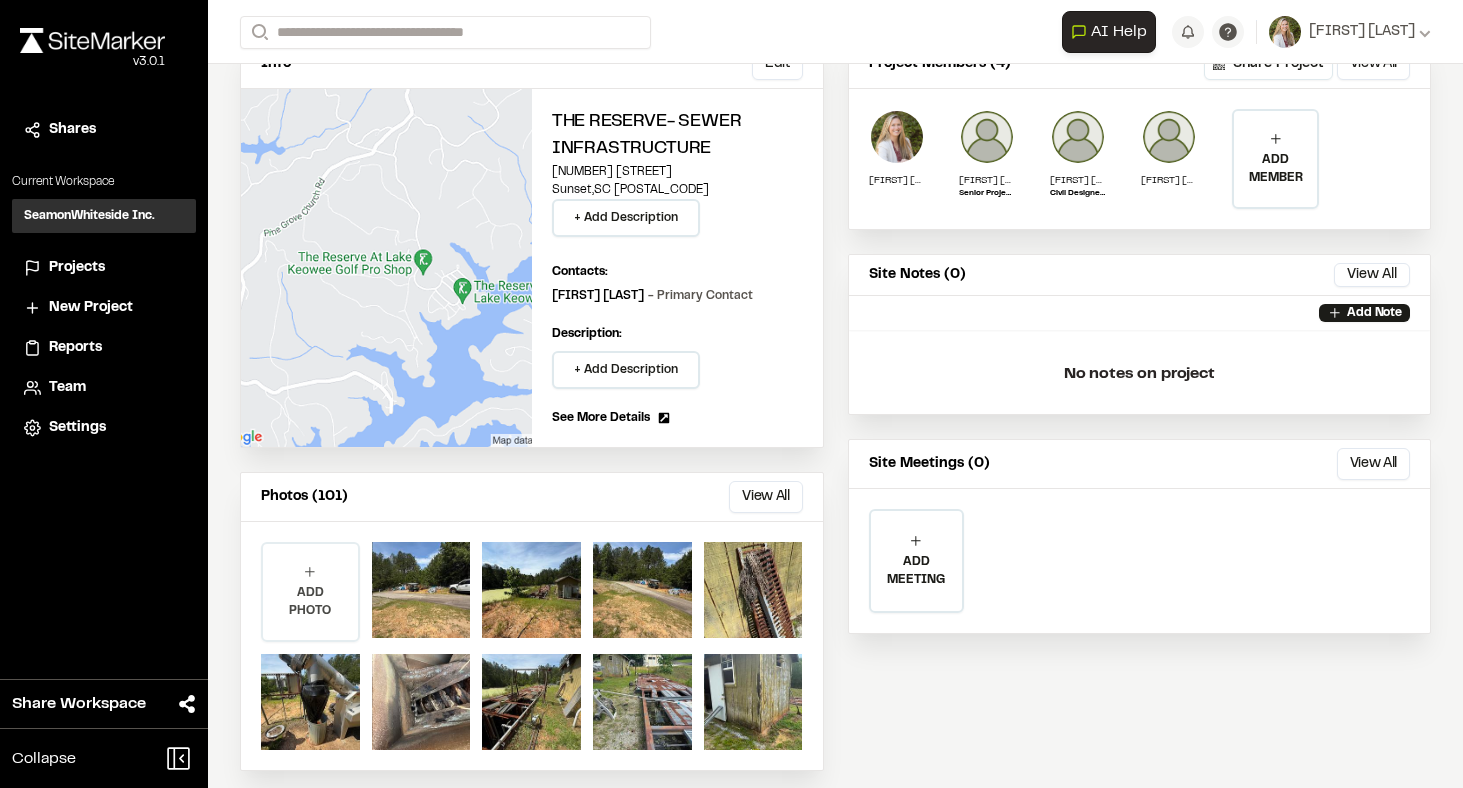 click on "ADD PHOTO" at bounding box center (310, 602) 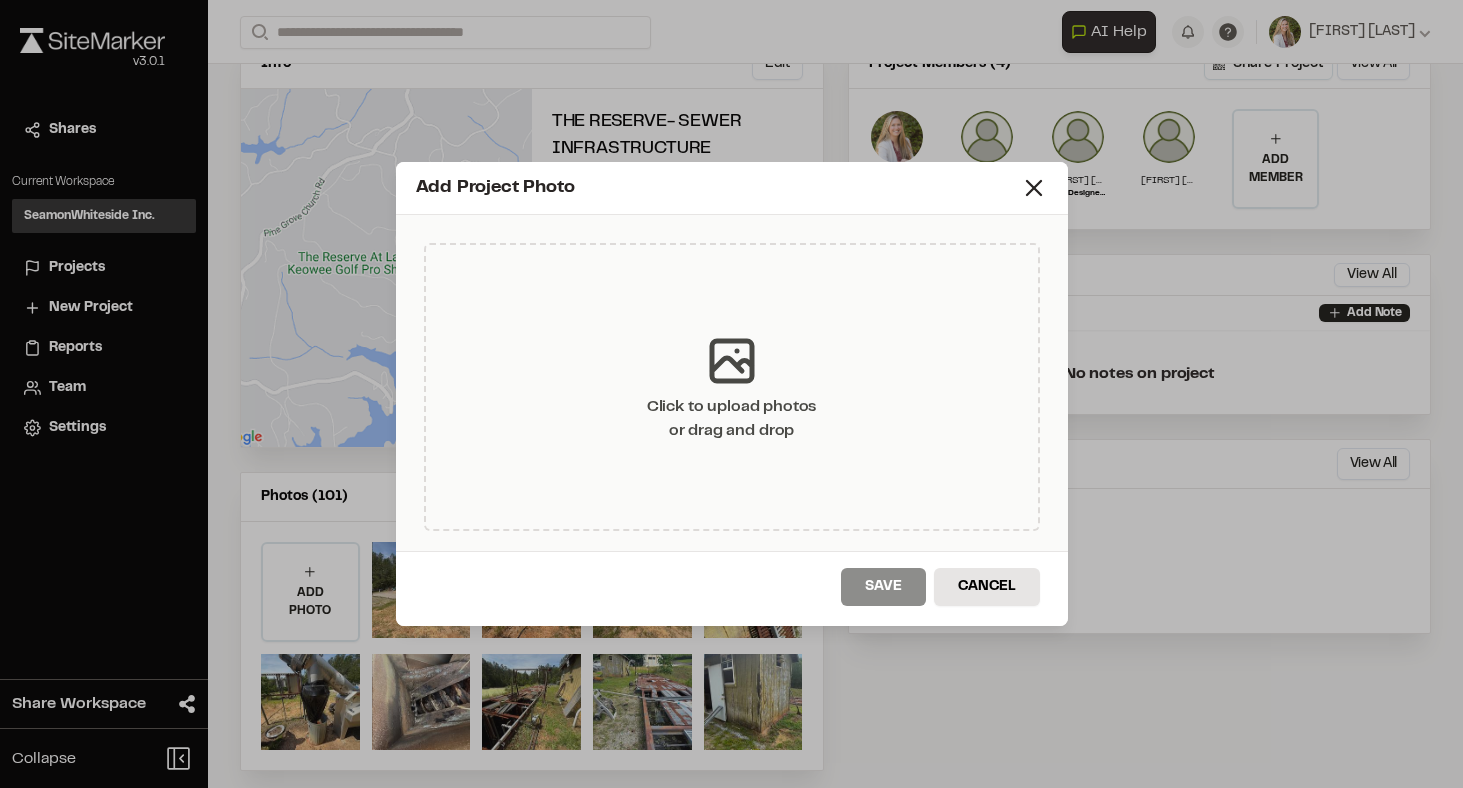 click on "Click to upload photos or drag and drop" at bounding box center (732, 387) 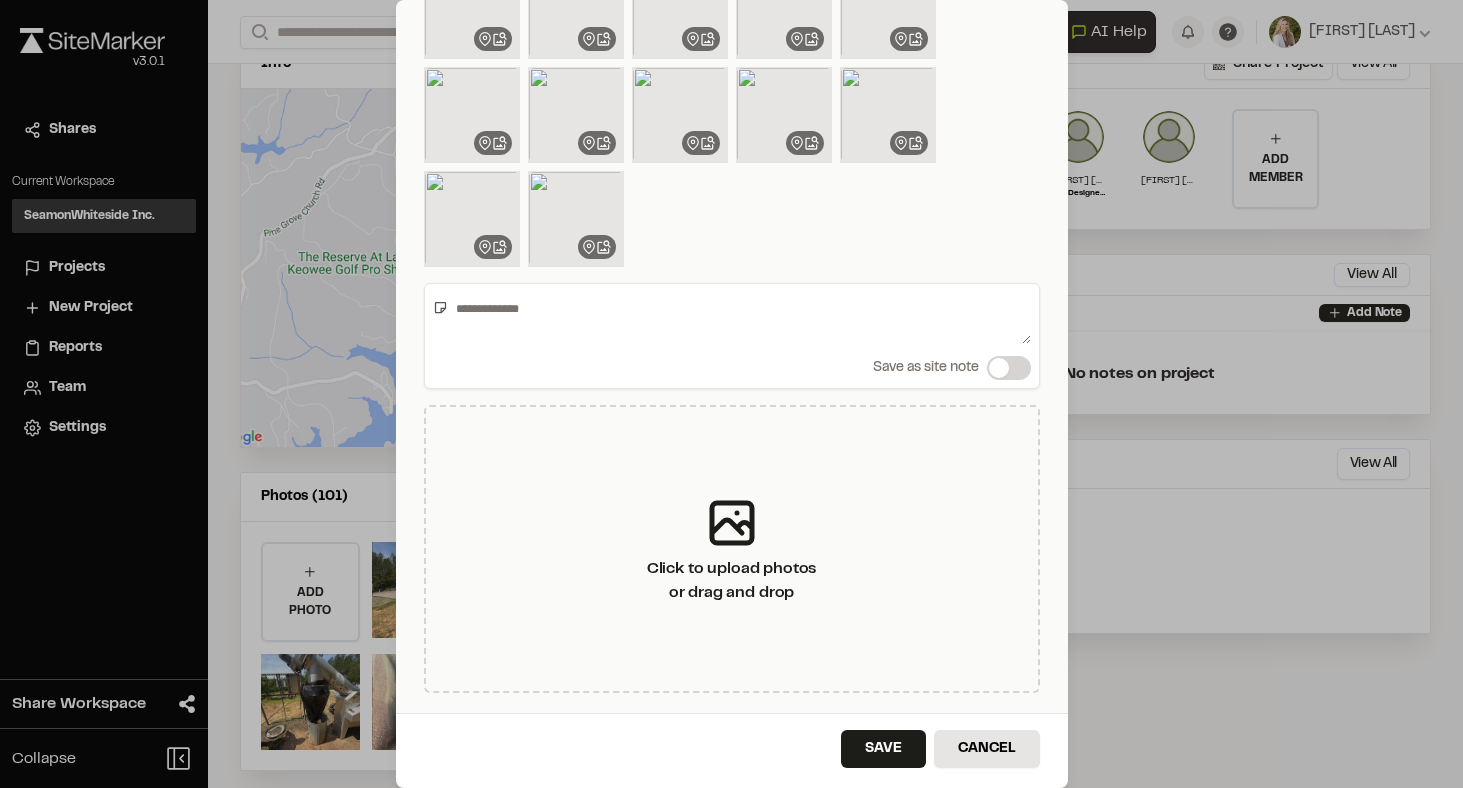 scroll, scrollTop: 118, scrollLeft: 0, axis: vertical 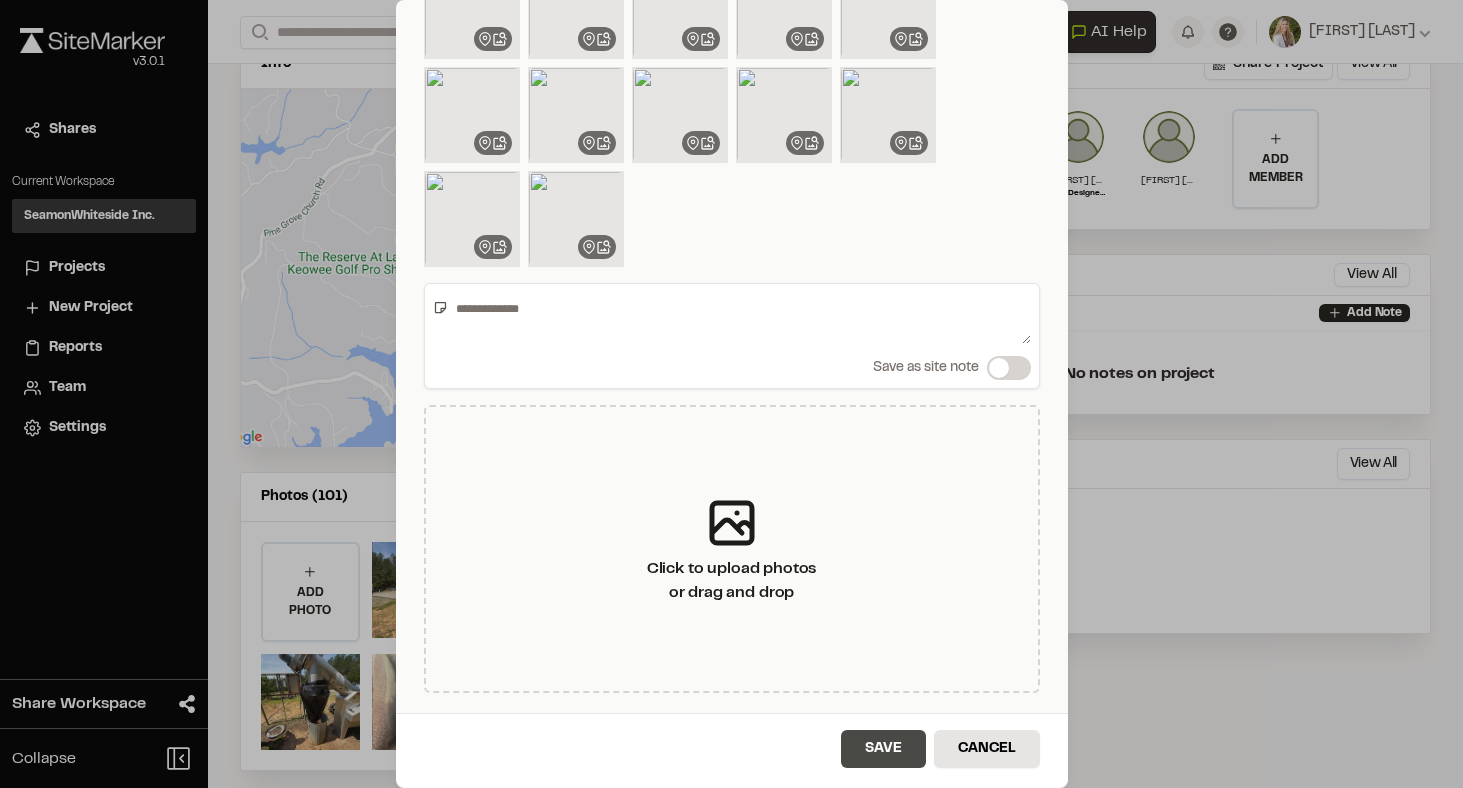 click on "Save" at bounding box center [883, 749] 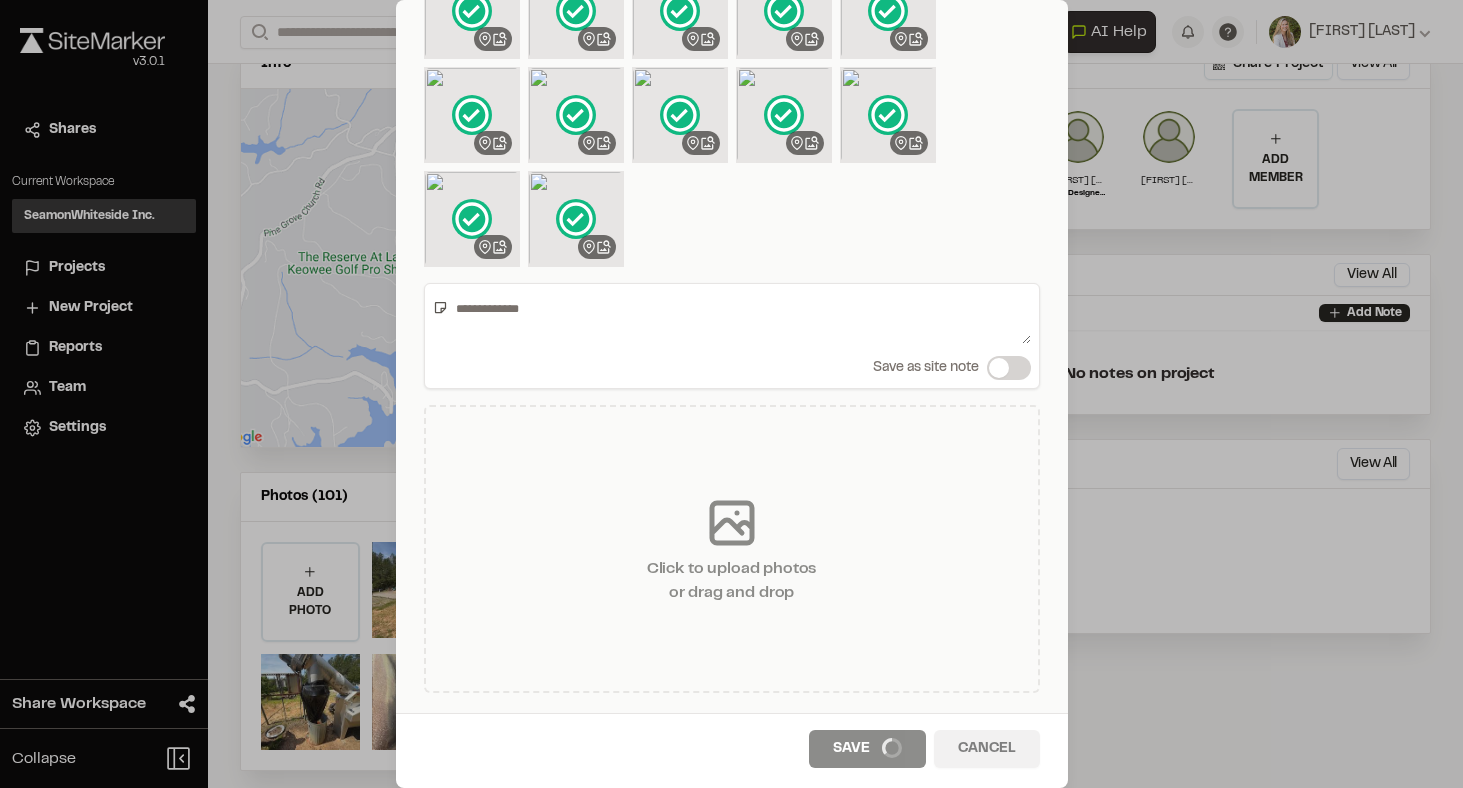 scroll, scrollTop: 0, scrollLeft: 0, axis: both 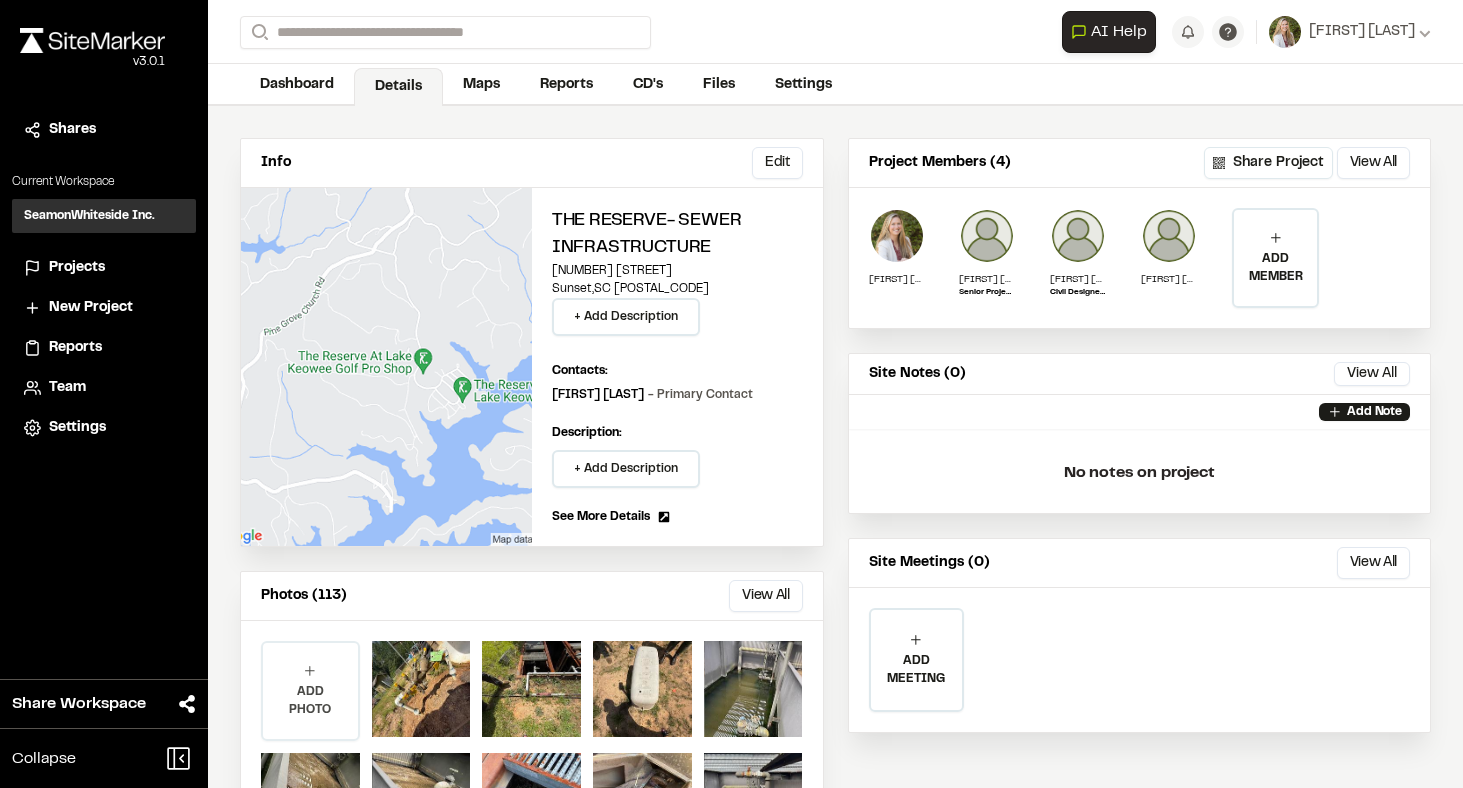 click on "ADD PHOTO" at bounding box center [310, 691] 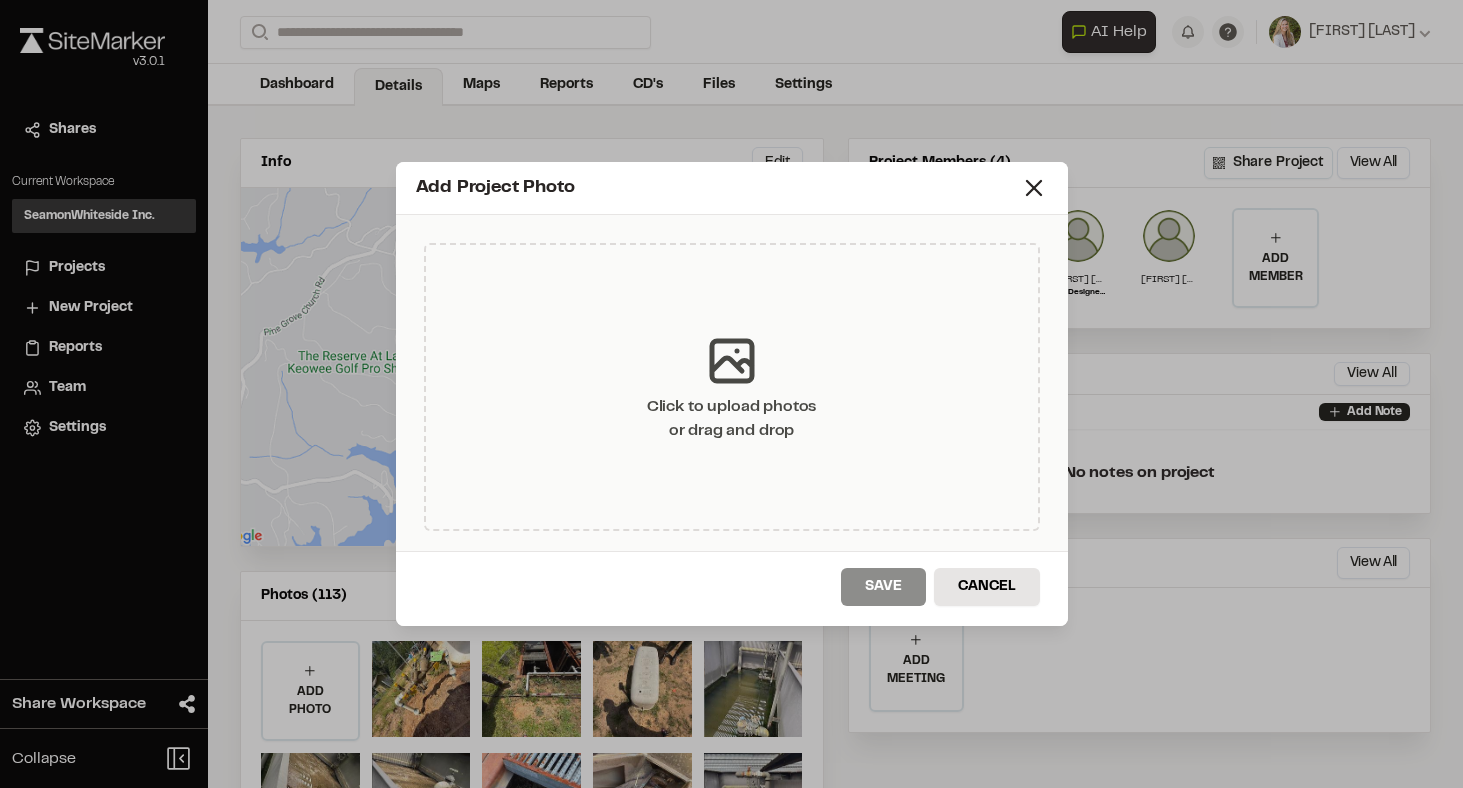 click on "Click to upload photos or drag and drop" at bounding box center [732, 387] 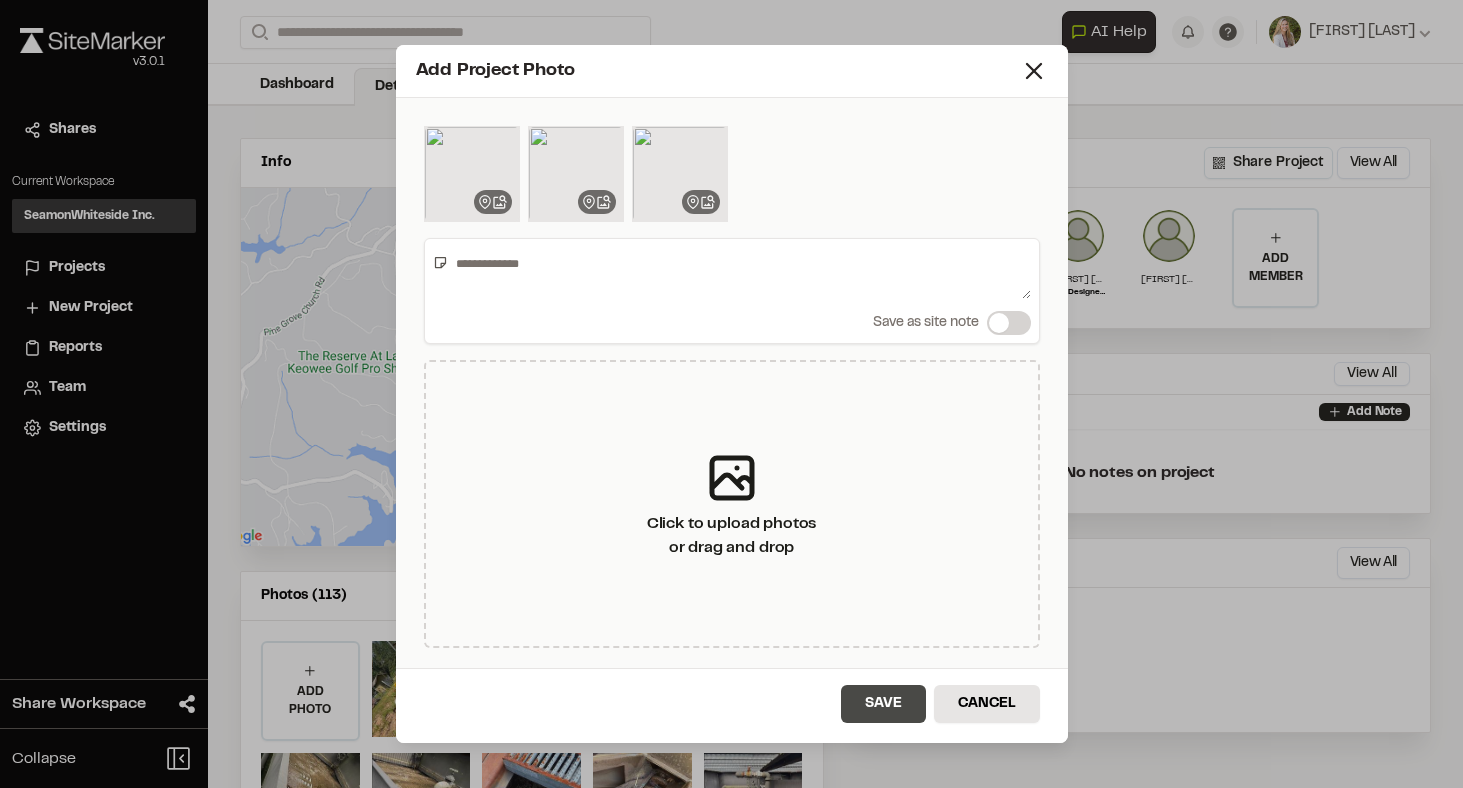 click on "Save" at bounding box center [883, 704] 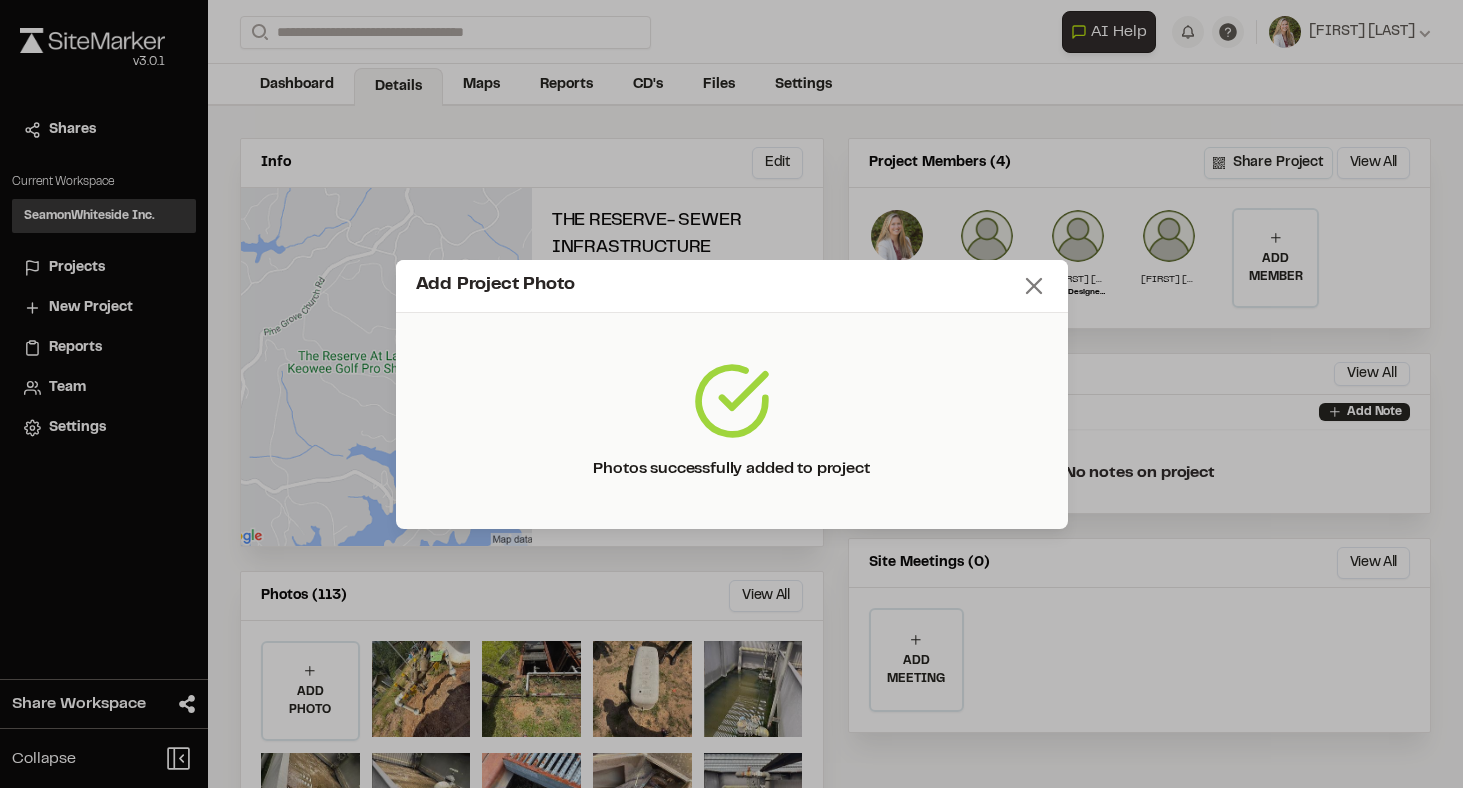 click 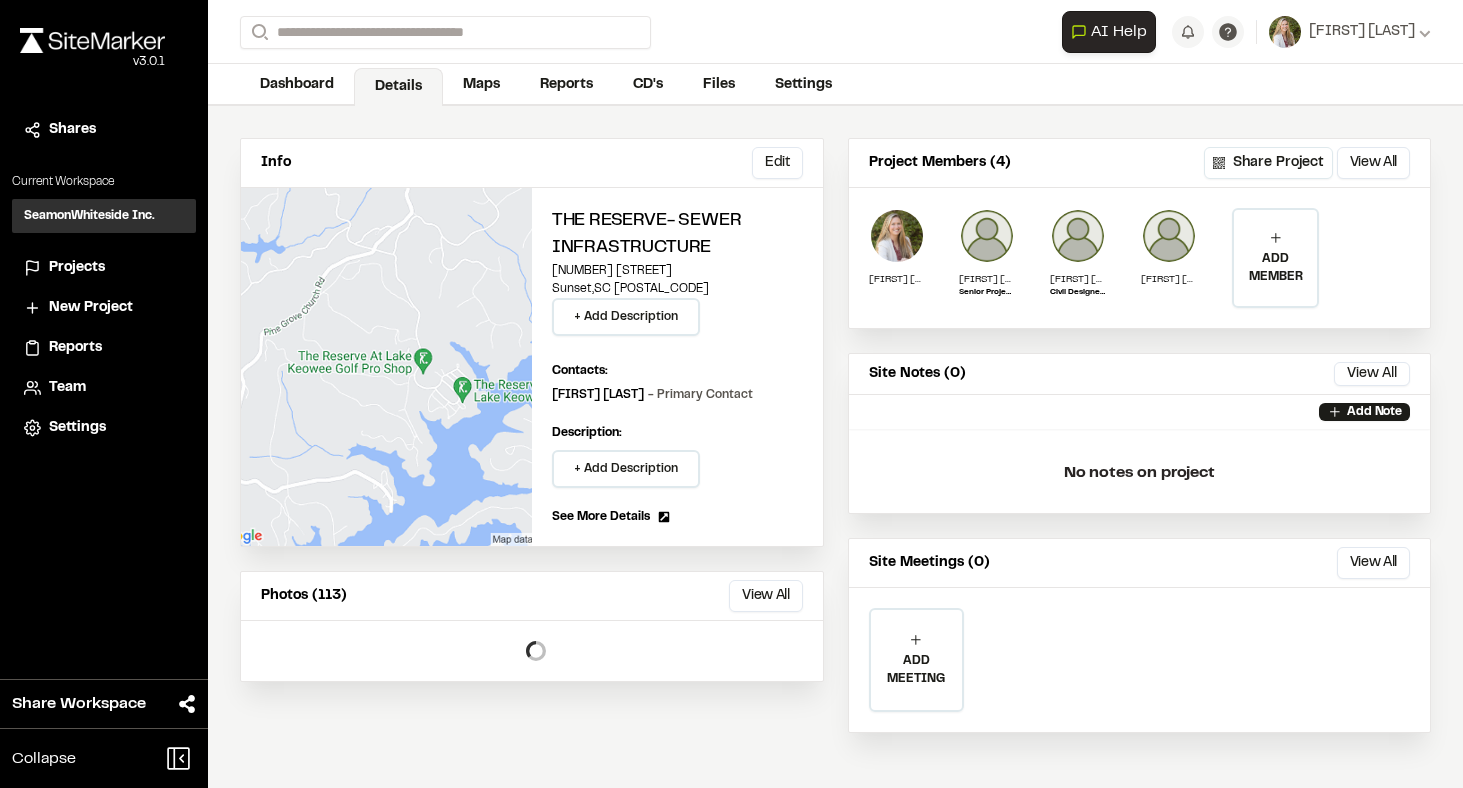 click on "Info Edit Edit The Reserve- Sewer Infrastructure [NUMBER] [STREET] [CITY] , [STATE] [POSTAL_CODE] + Add Description Contacts: Edit Manage Project Contacts Main Contact: [FIRST] [LAST] ([PHONE]) Edit Update Main Contact Invite New Team Member * Required Name Email * Password Password Password Info Password is not required if an invitation is sent to new user. New user will be able to add password during onboarding. Got it Phone Title Organization Permission Level * Permission Levels Got it Account Controls Send Invitation Send Invitation Send Welcome Email Send Welcome Email Auto Confirm Email Auto Confirm Email Add New Member Close Close Additional Contacts No additional contacts found. Note: Additional contacts will not be added as members to the project. + Add Additional Contact Close Add New Contact Contact Name * Role Company Address City, State, Zip Phone * Email * Add Contact Close [FIRST] [LAST] - Primary Contact Description: + Add Description See More Details Project Details Contract Details:" at bounding box center [835, 447] 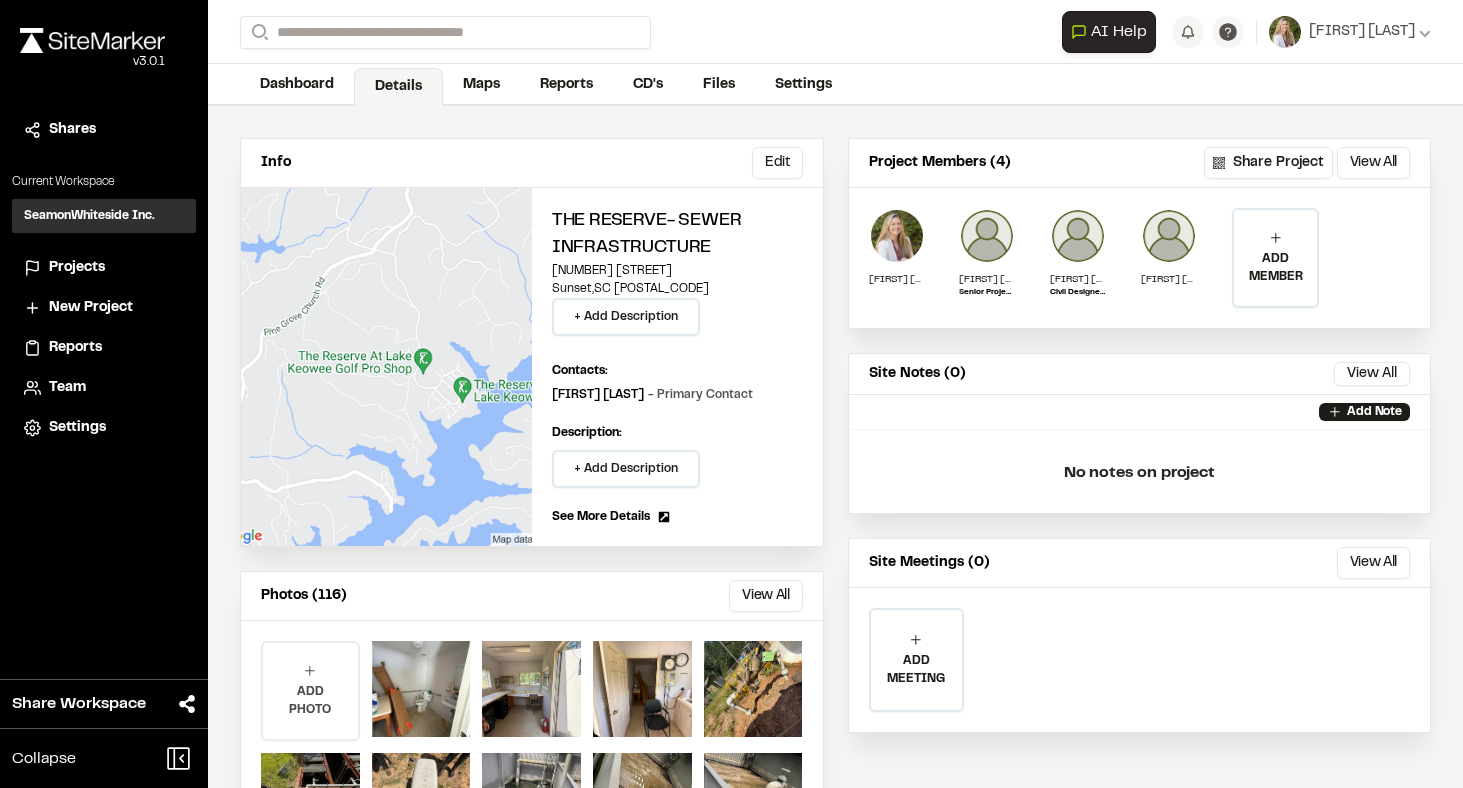 click on "ADD PHOTO" at bounding box center (310, 691) 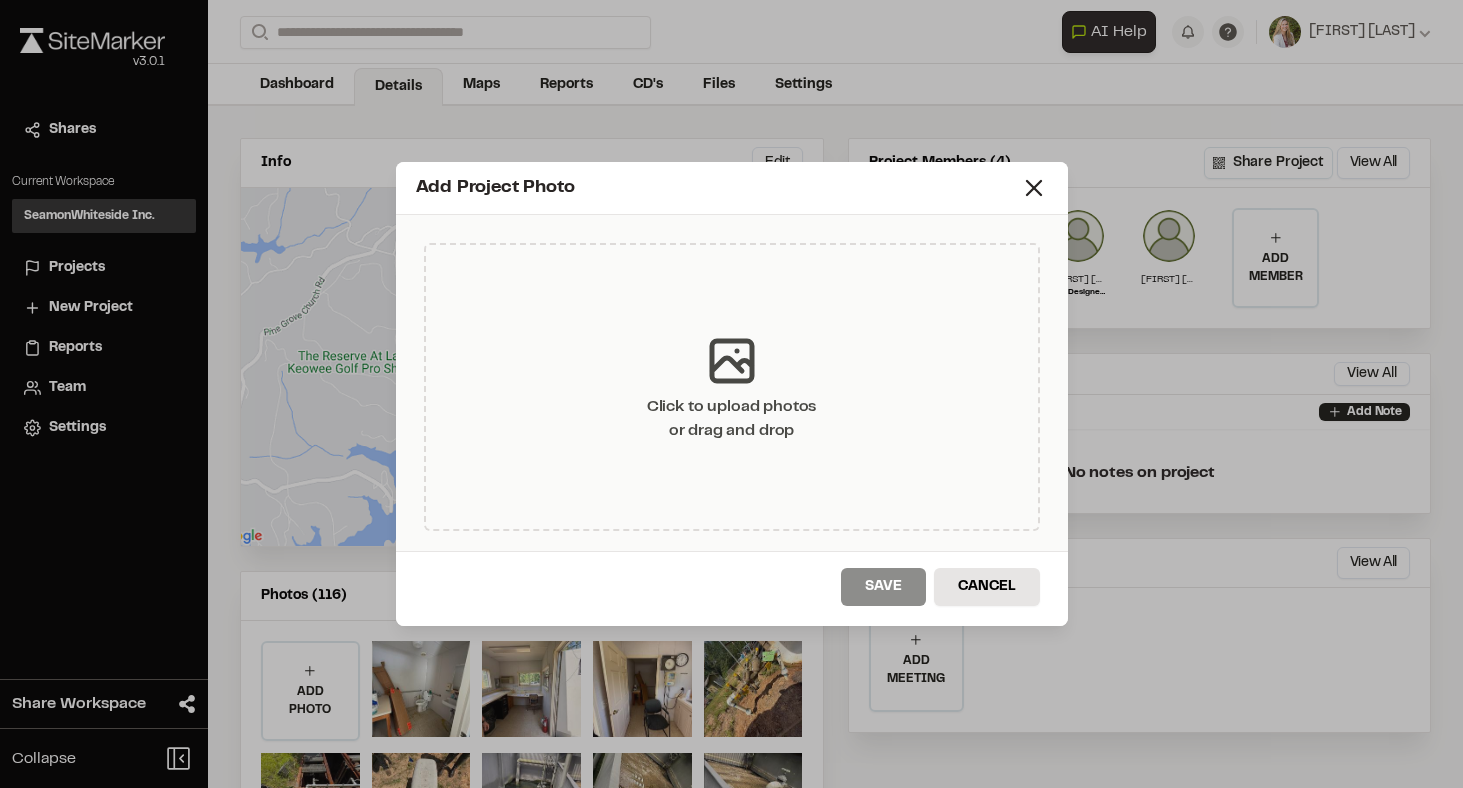 click on "Click to upload photos or drag and drop" at bounding box center (731, 419) 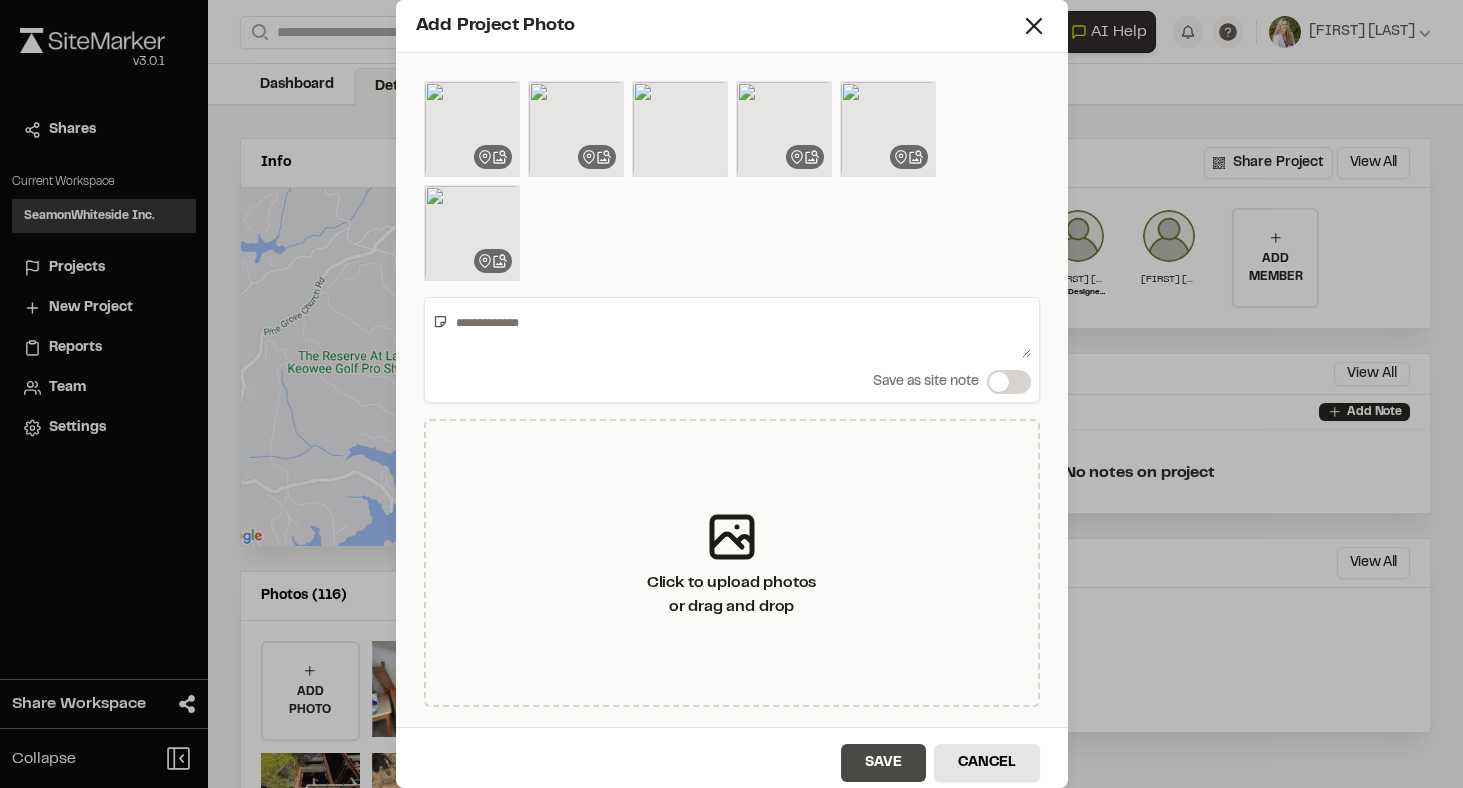 click on "Save" at bounding box center (883, 763) 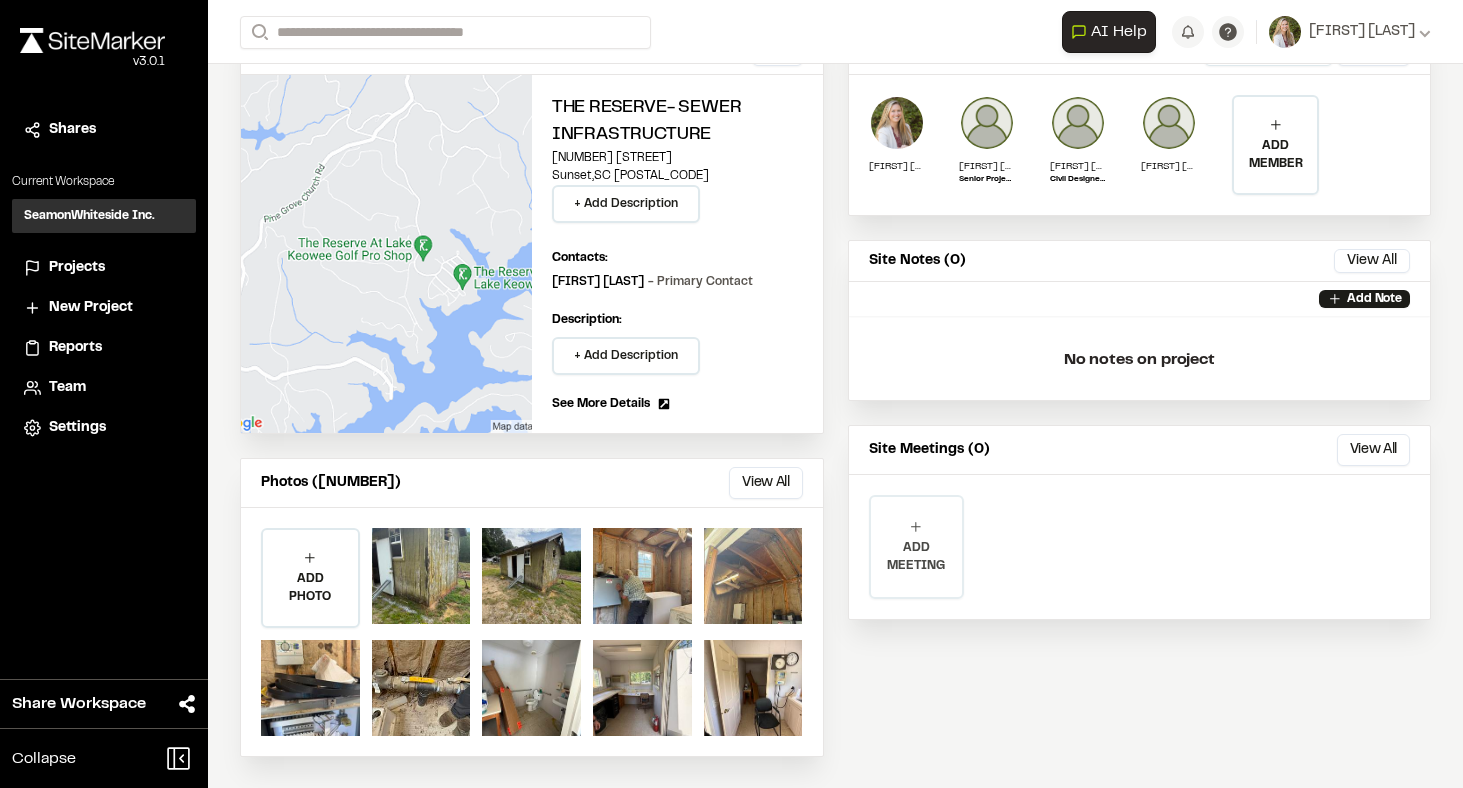 scroll, scrollTop: 200, scrollLeft: 0, axis: vertical 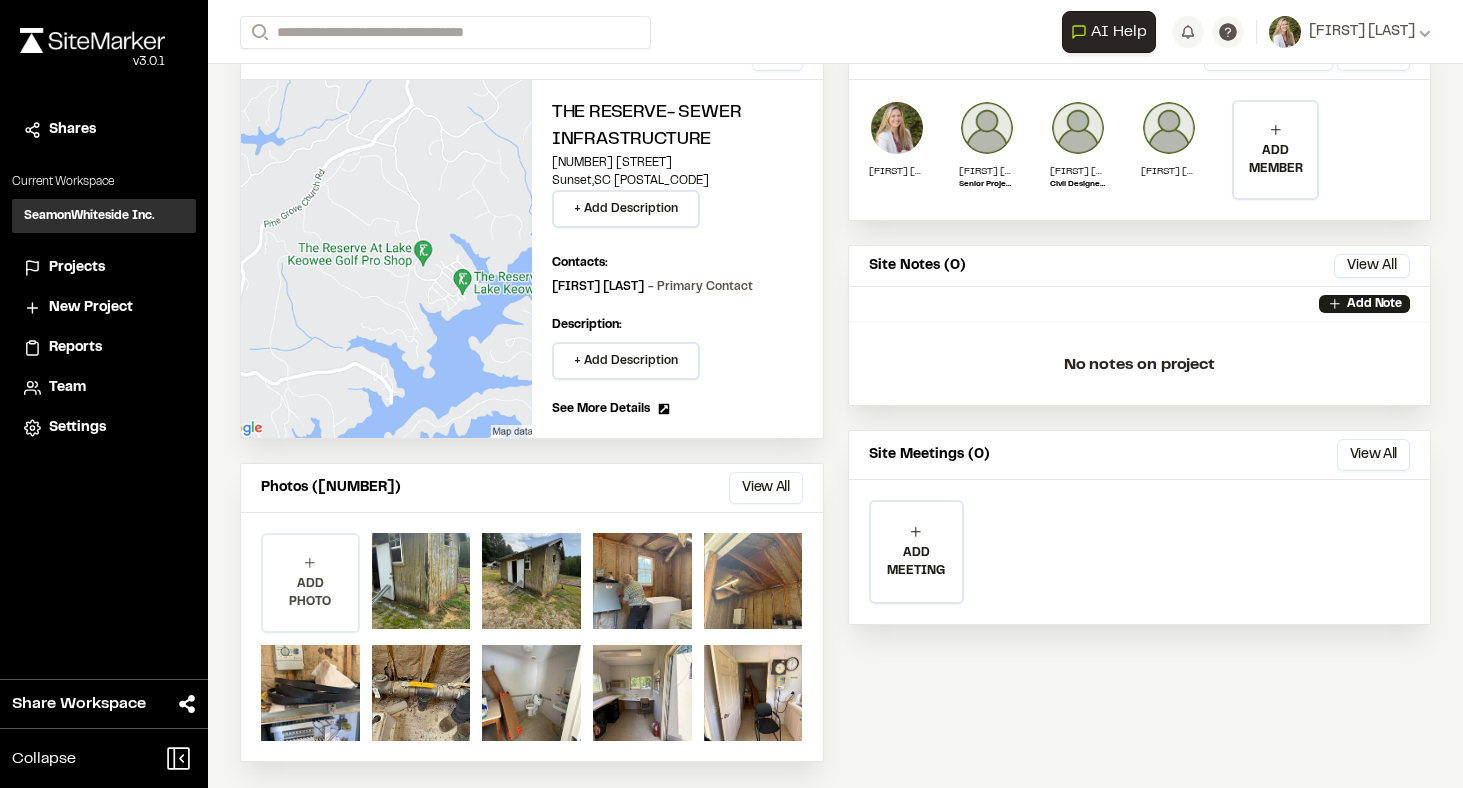 click on "ADD PHOTO" at bounding box center [310, 593] 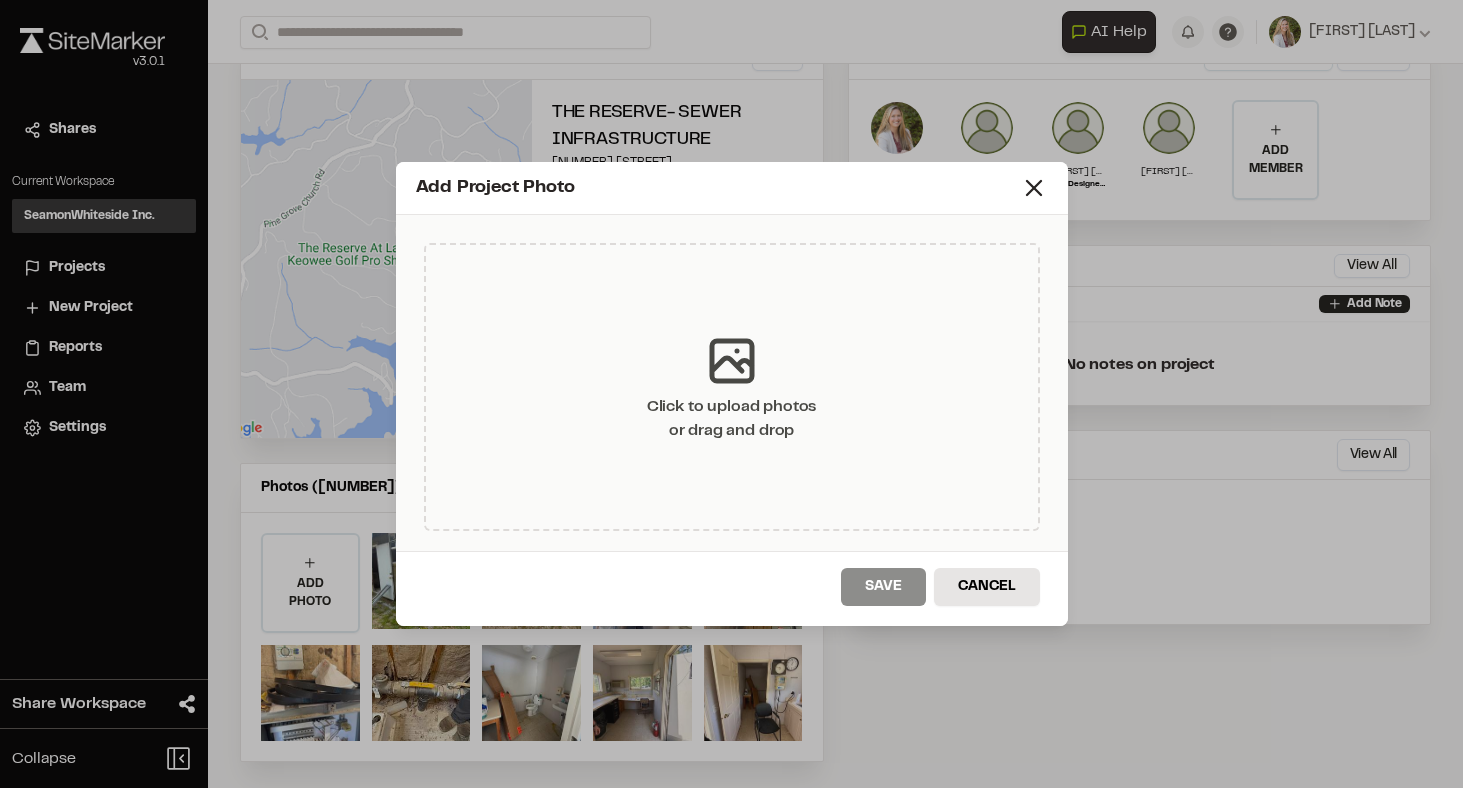 click on "Click to upload photos or drag and drop" at bounding box center (732, 387) 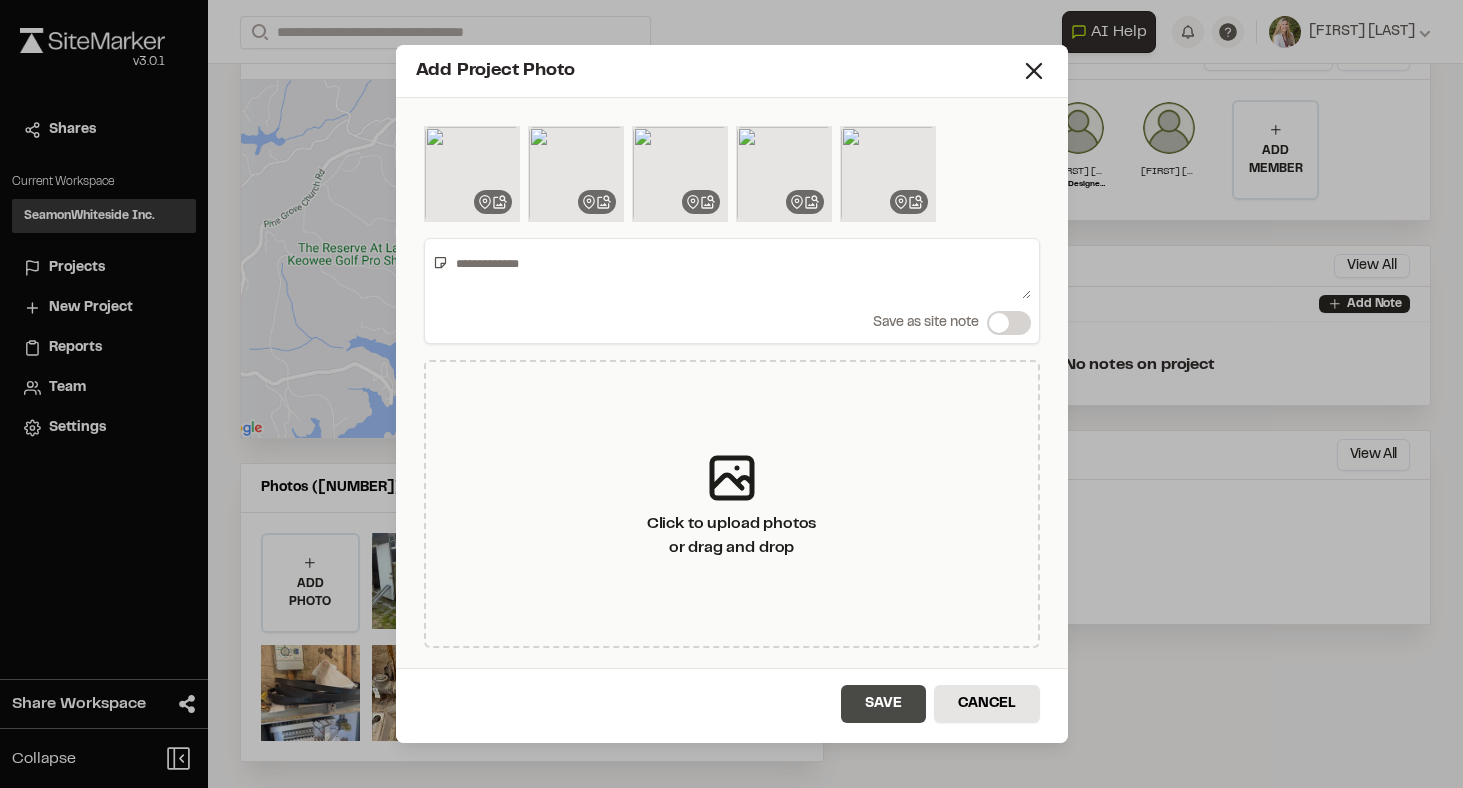 click on "Save" at bounding box center [883, 704] 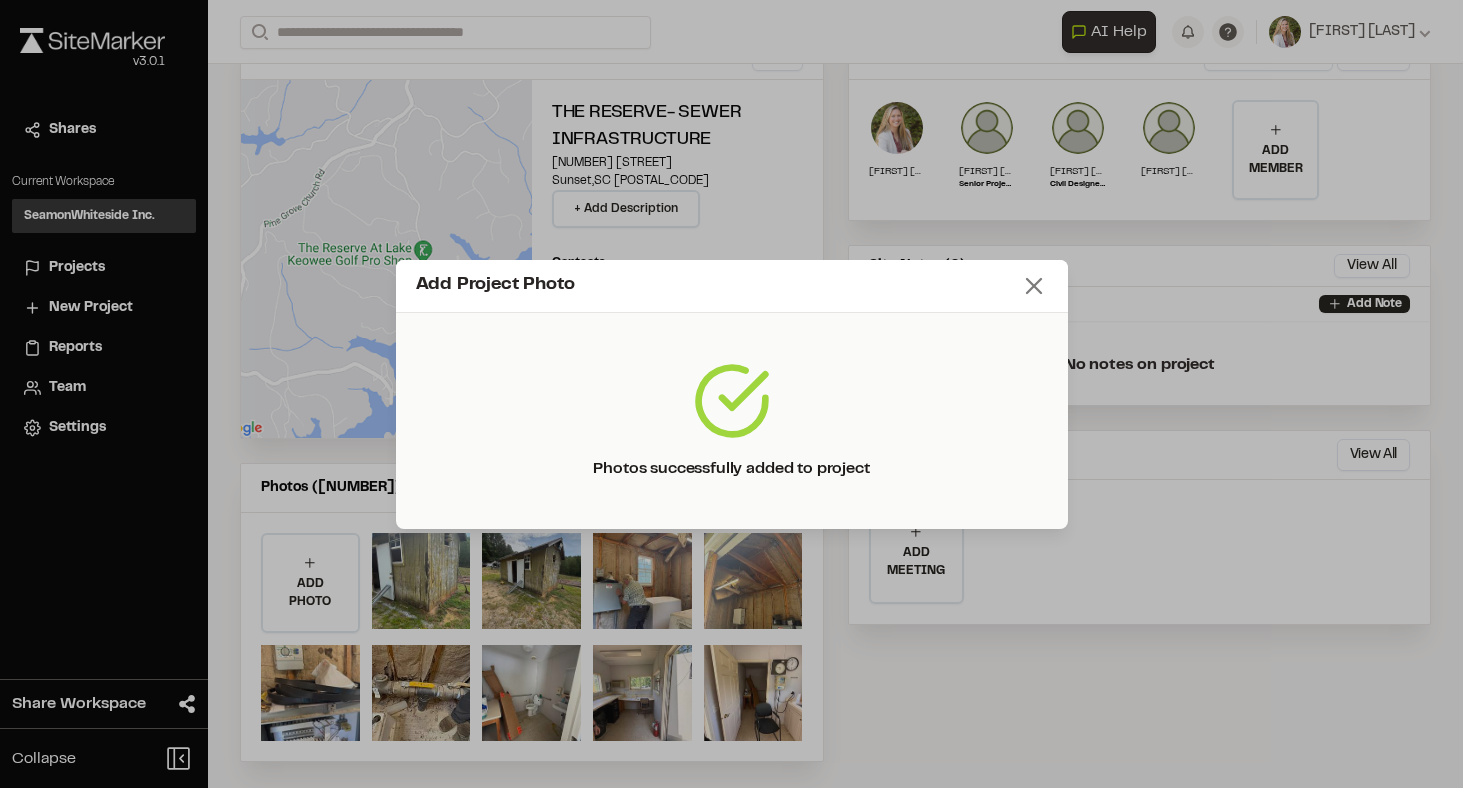 click 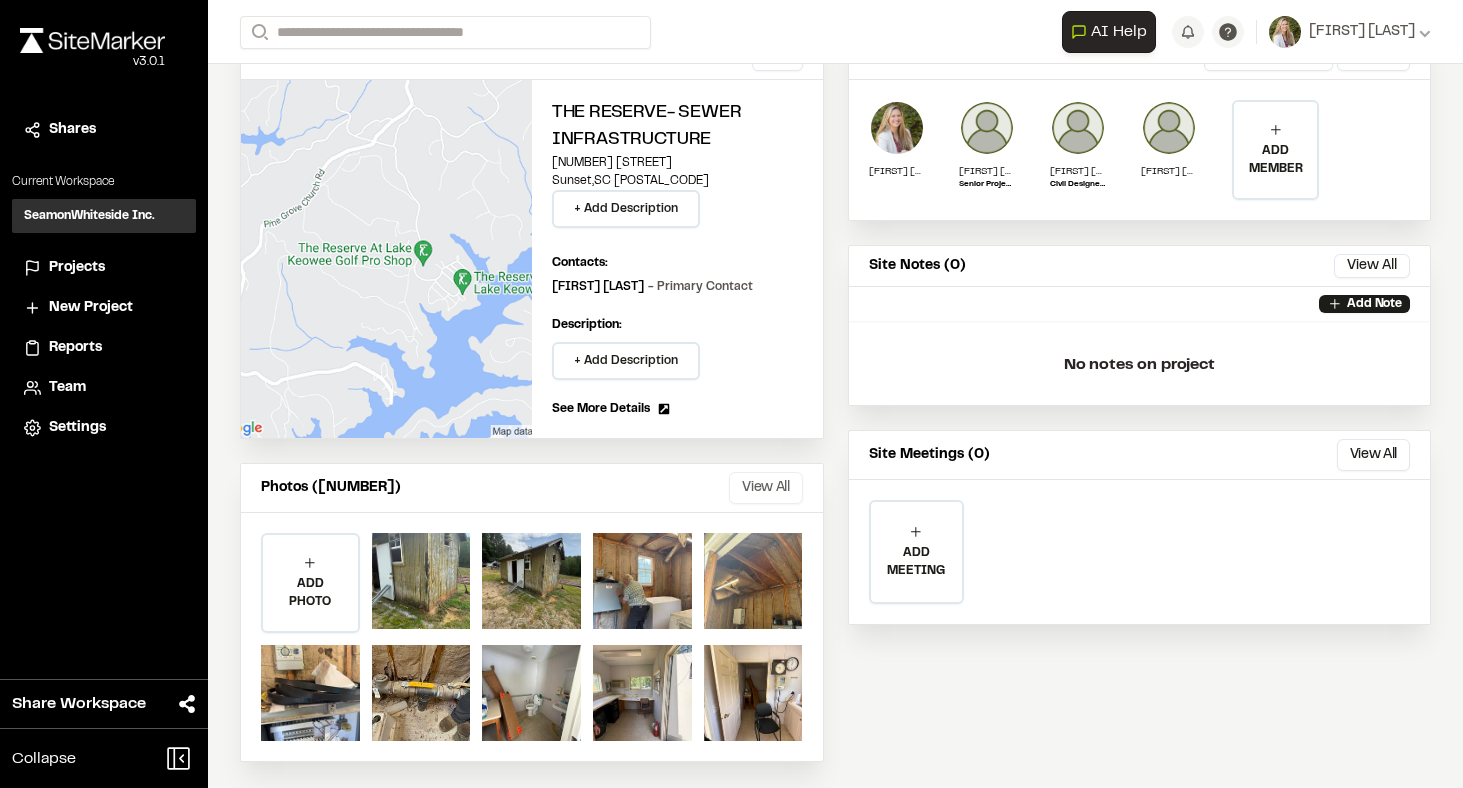 click on "View All" at bounding box center [765, 488] 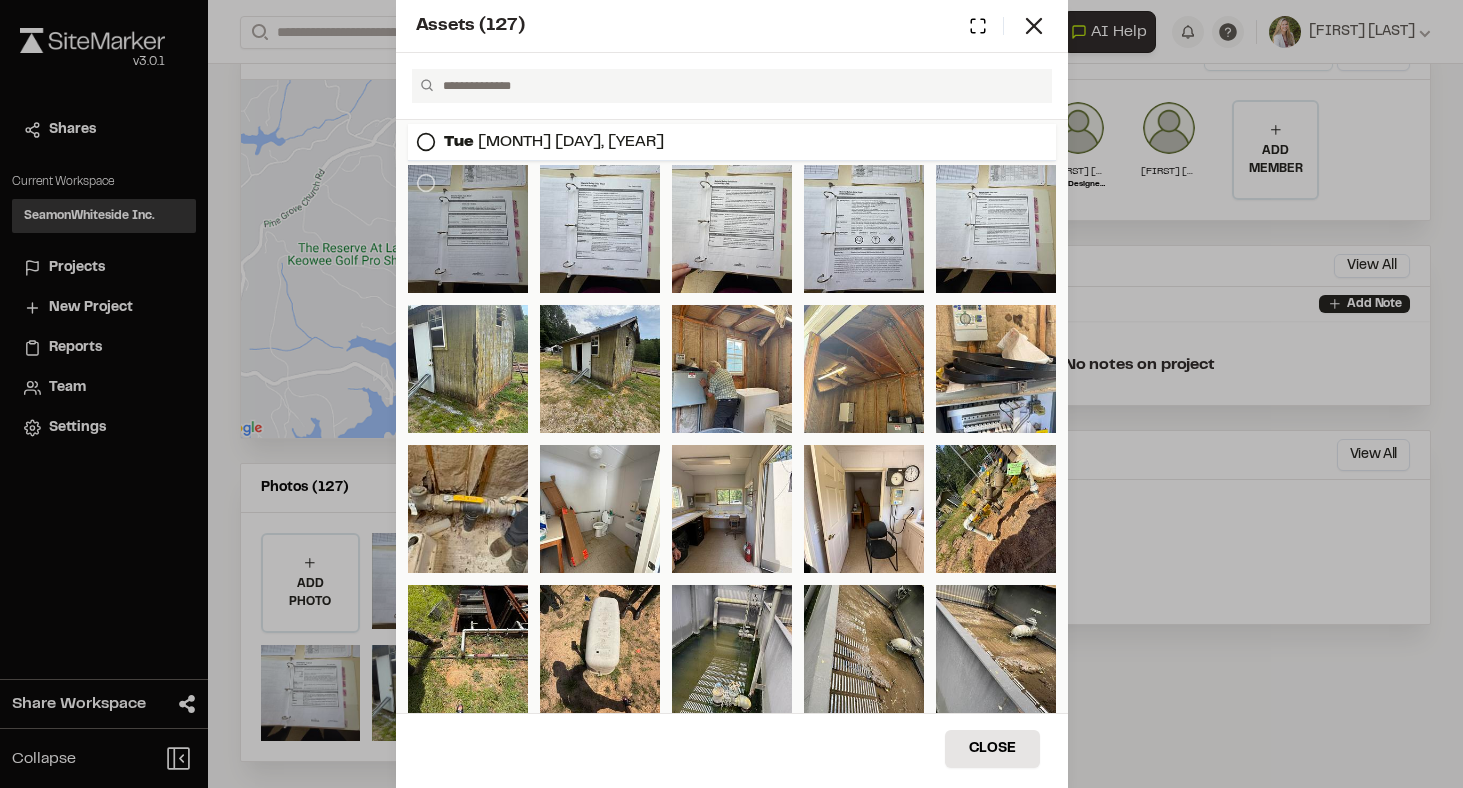 click at bounding box center [468, 229] 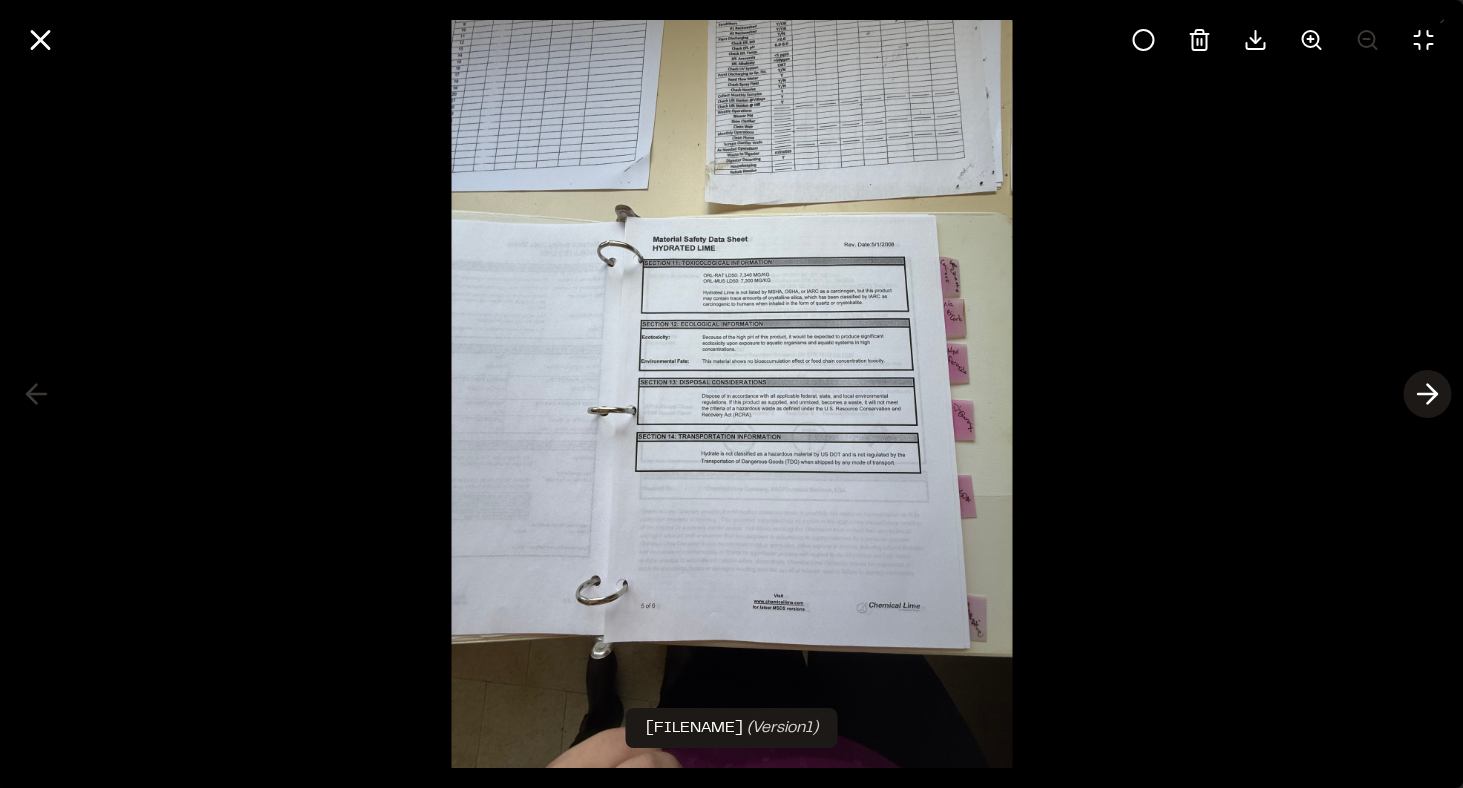 click 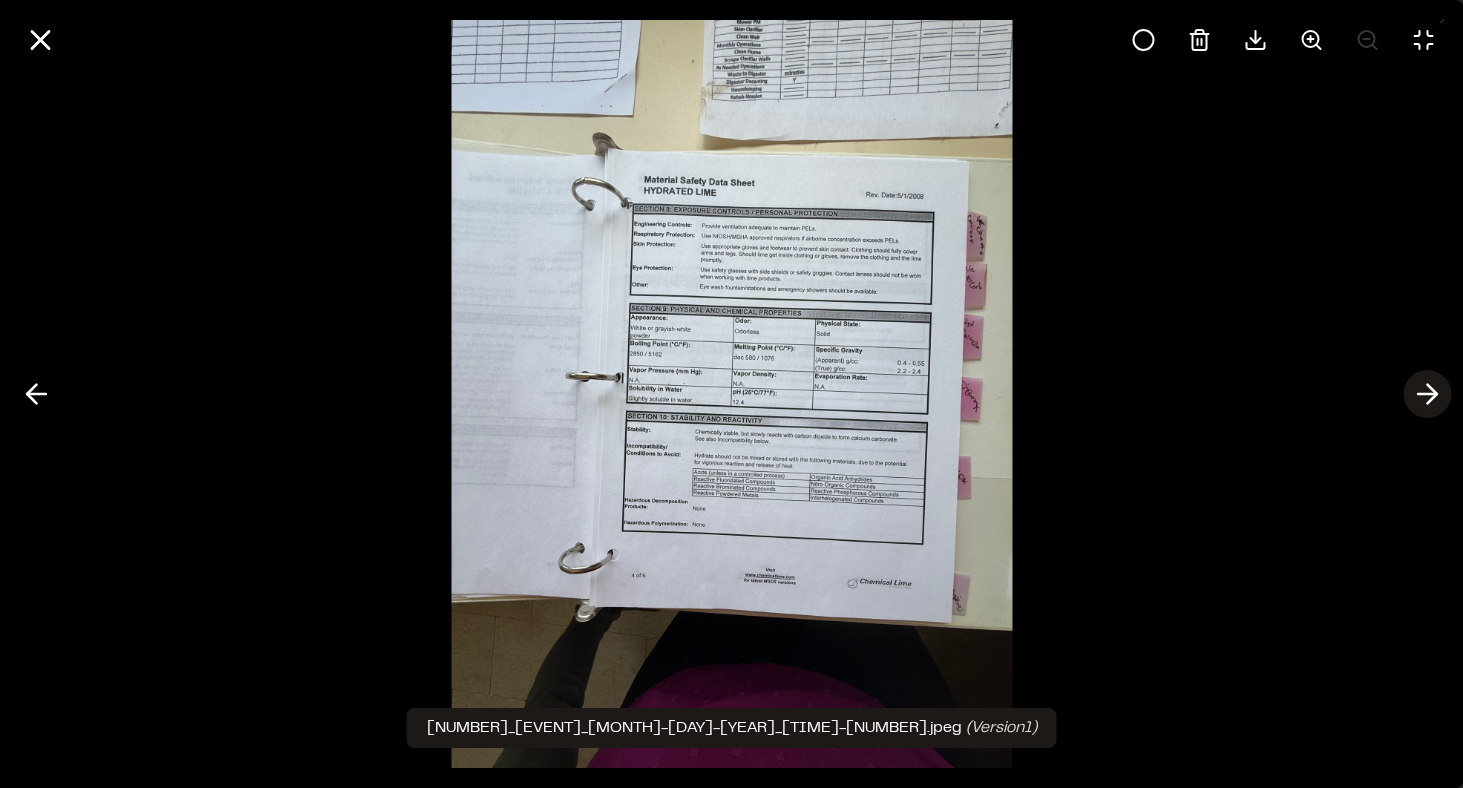 click 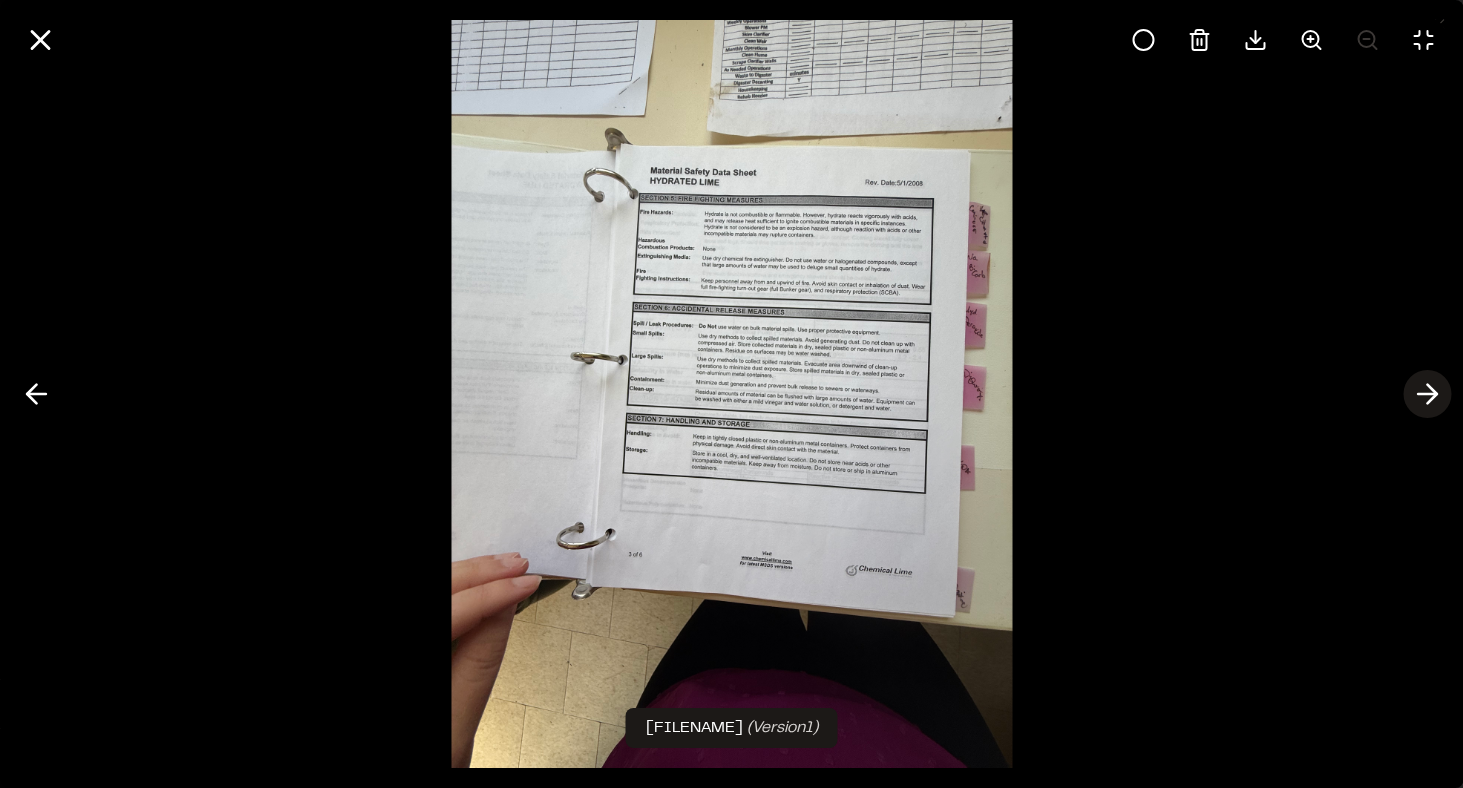 click 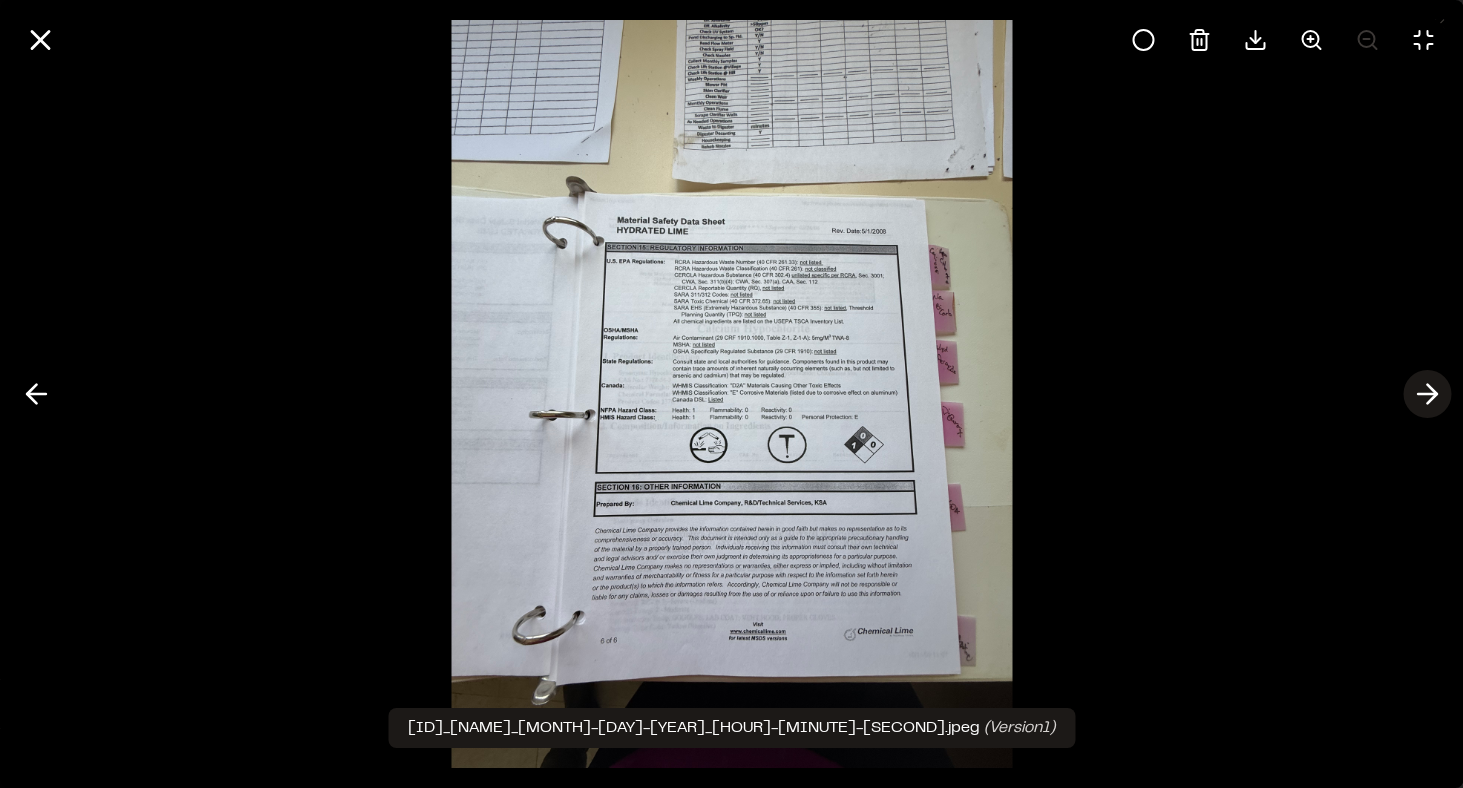 click 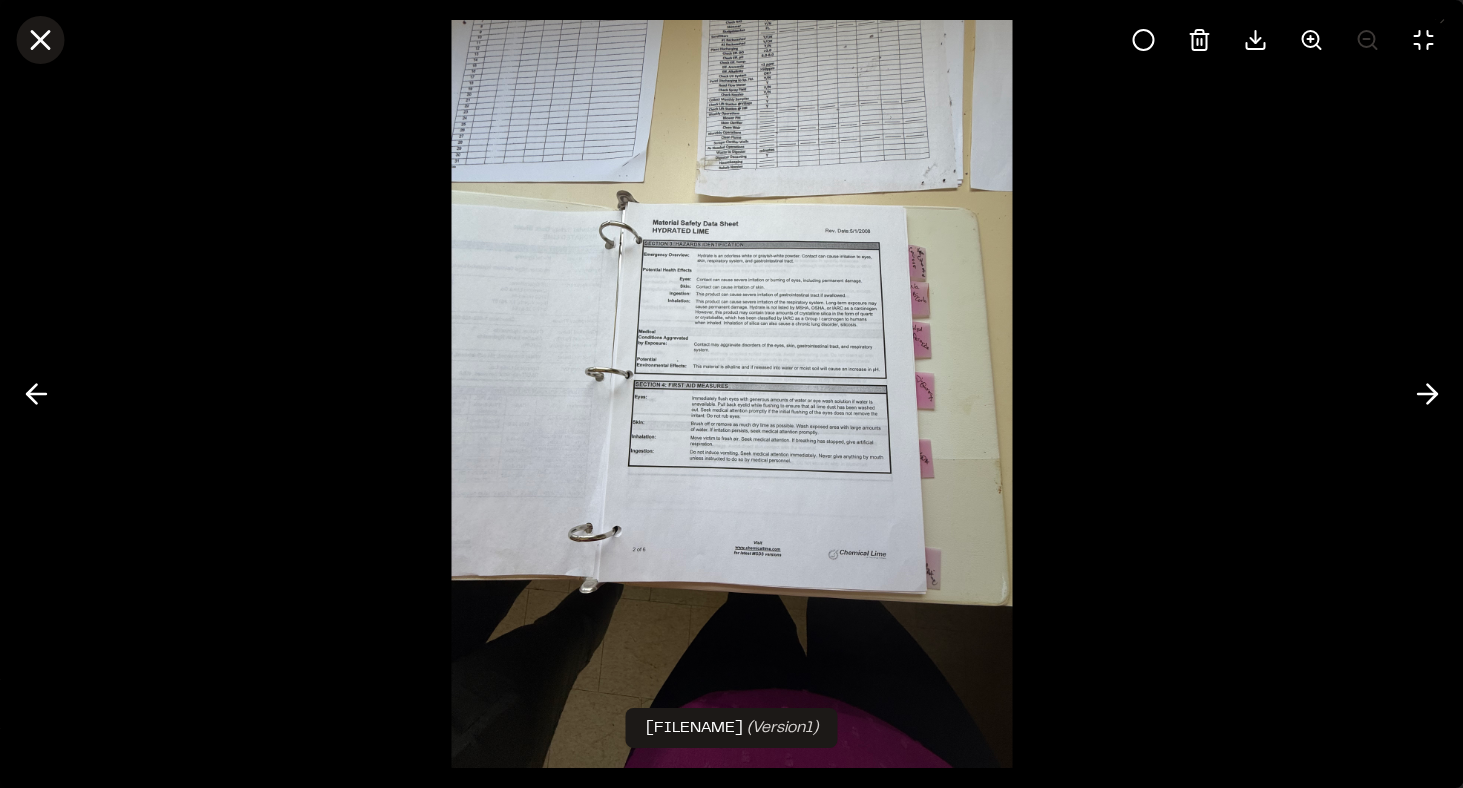 click 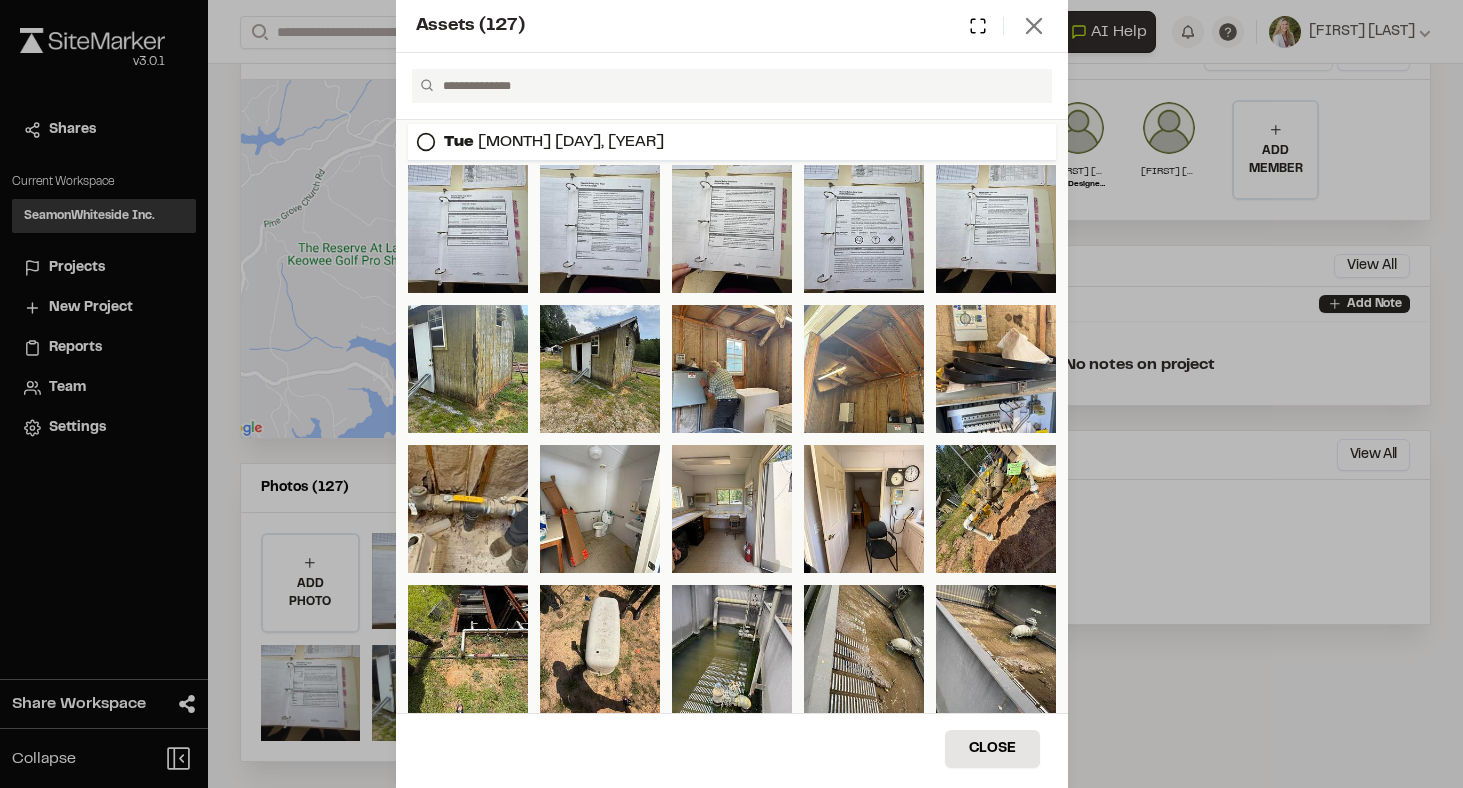 click 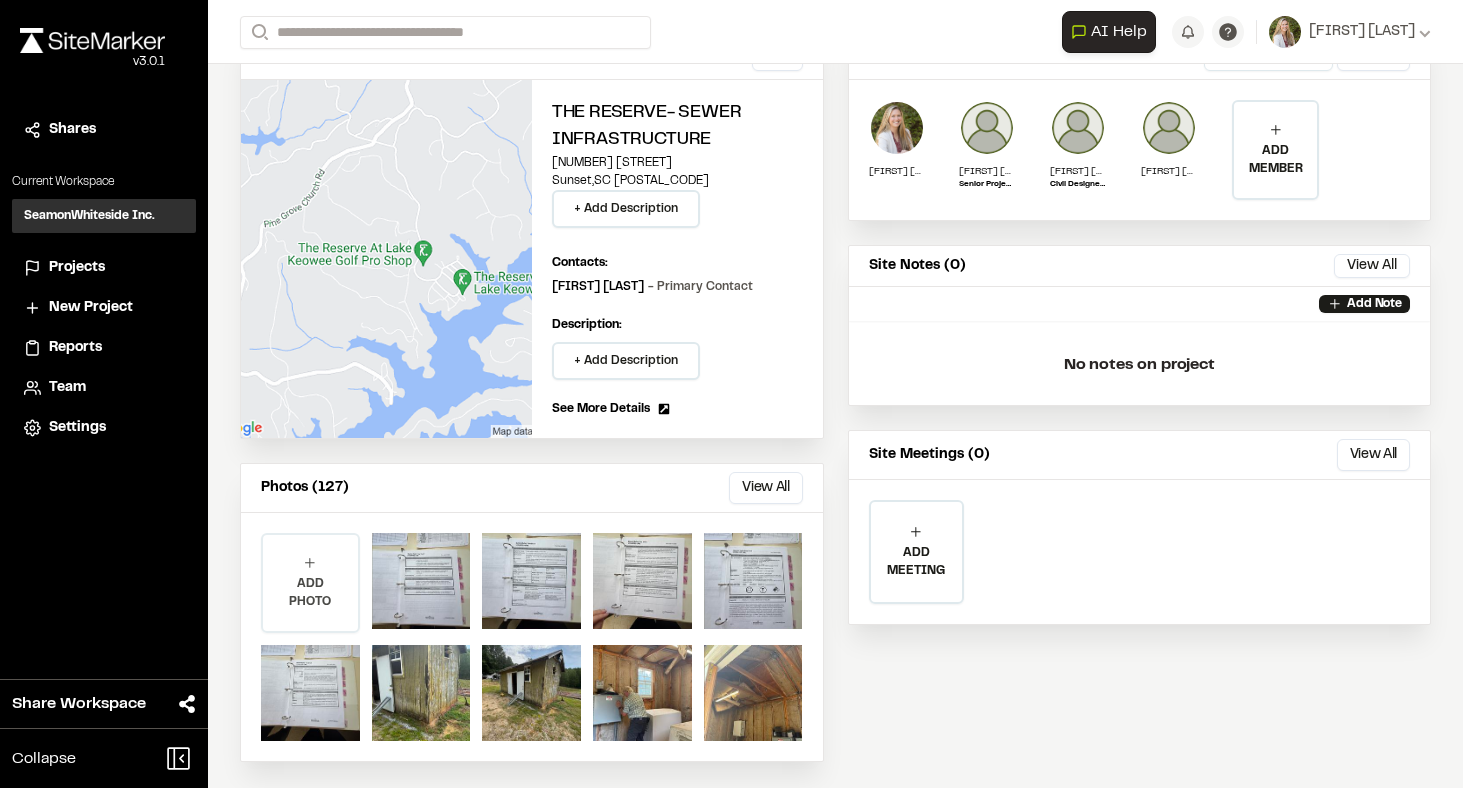 click on "ADD PHOTO" at bounding box center [310, 593] 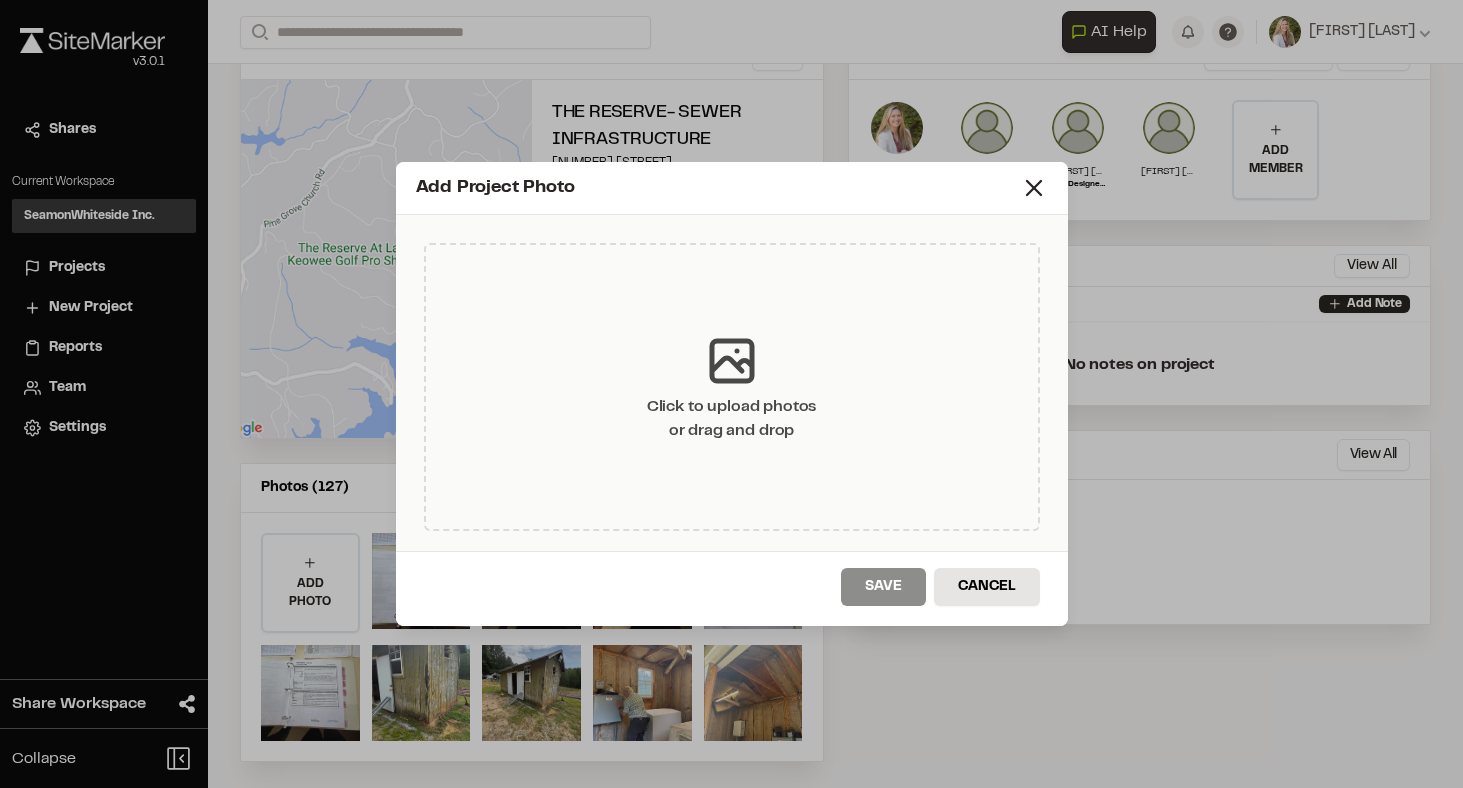 click on "Click to upload photos or drag and drop" at bounding box center [732, 387] 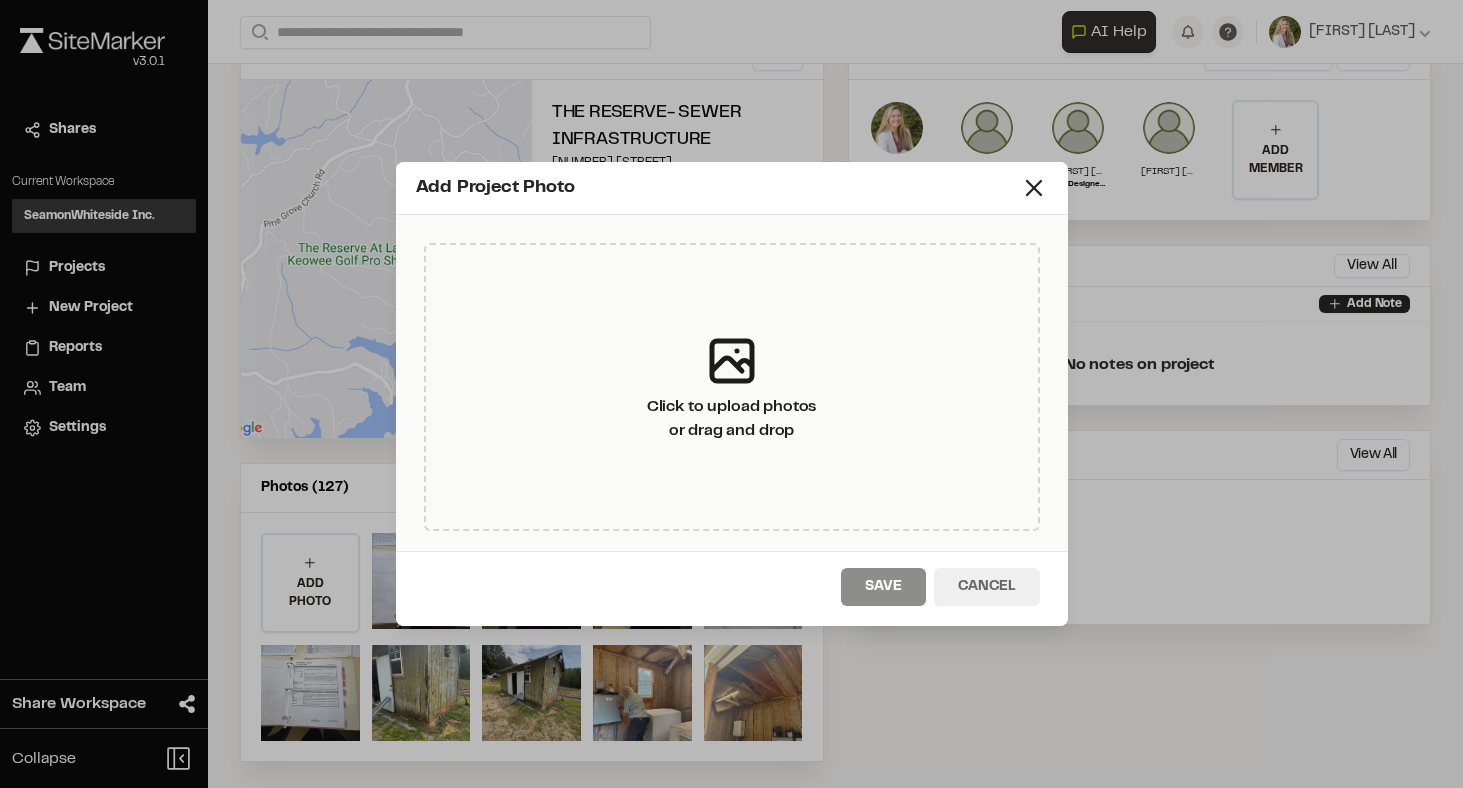 click on "Cancel" at bounding box center [987, 587] 